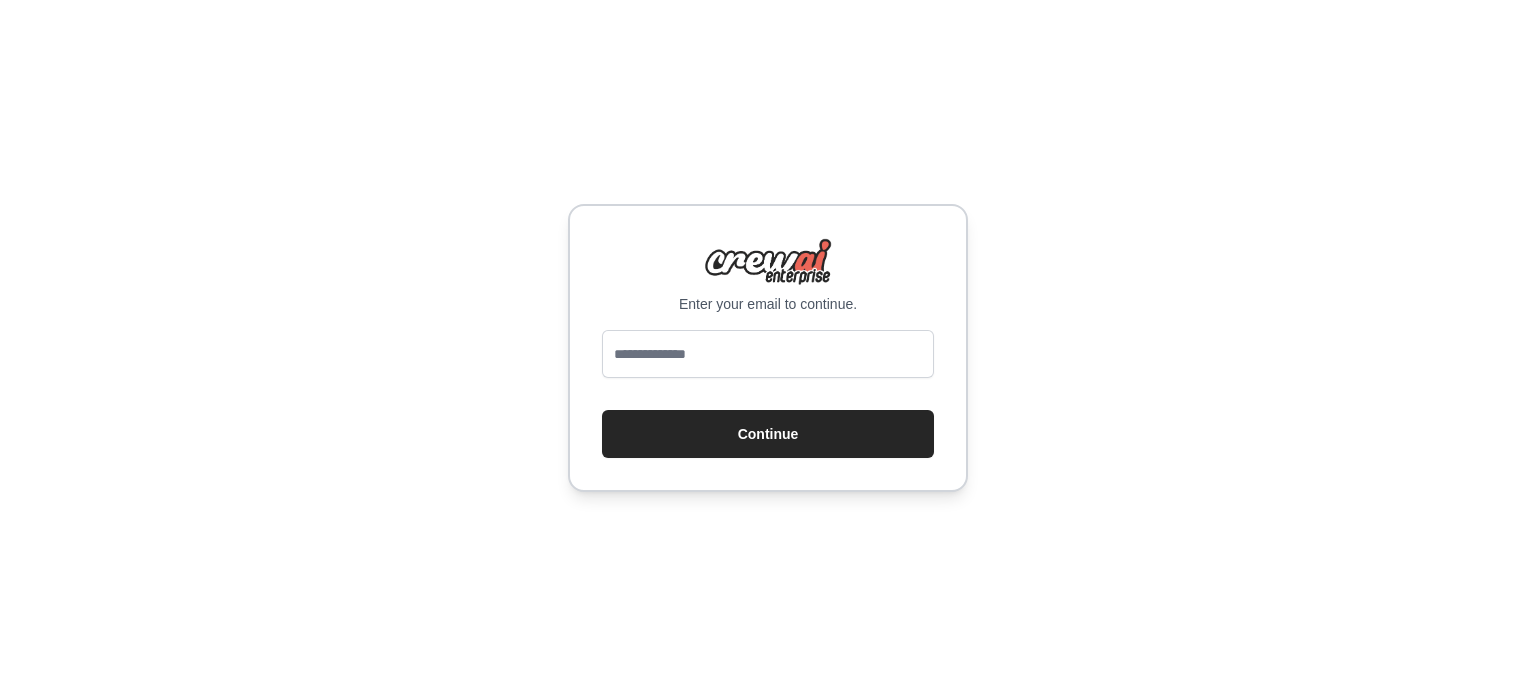 scroll, scrollTop: 0, scrollLeft: 0, axis: both 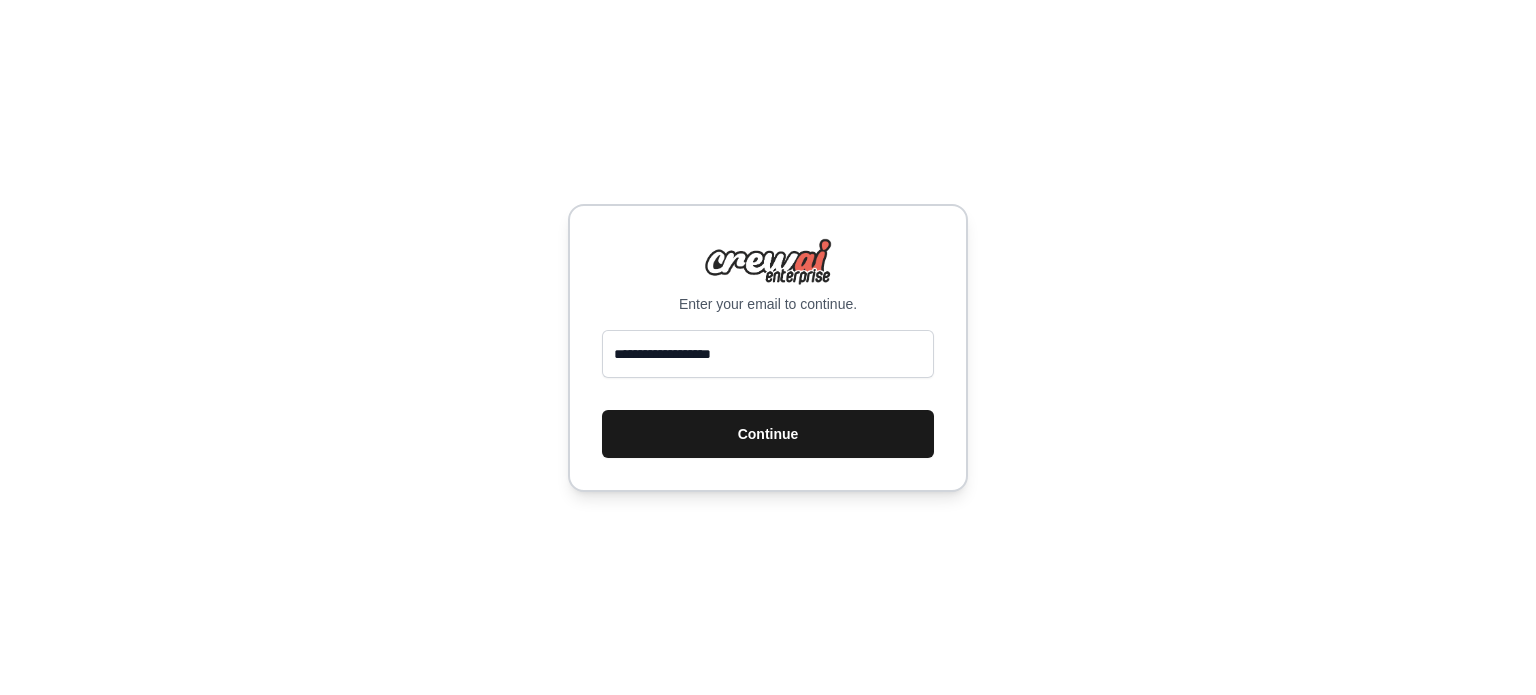 click on "Continue" at bounding box center (768, 434) 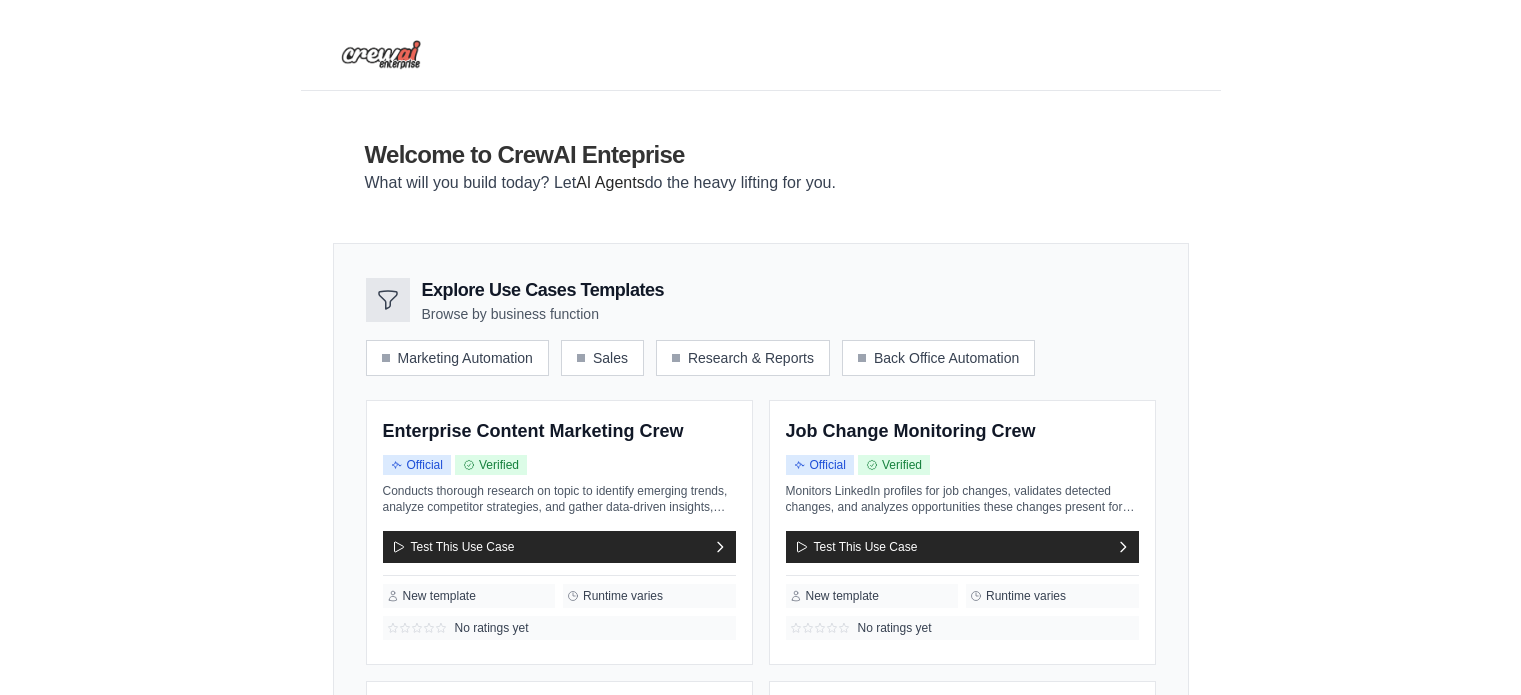 scroll, scrollTop: 0, scrollLeft: 0, axis: both 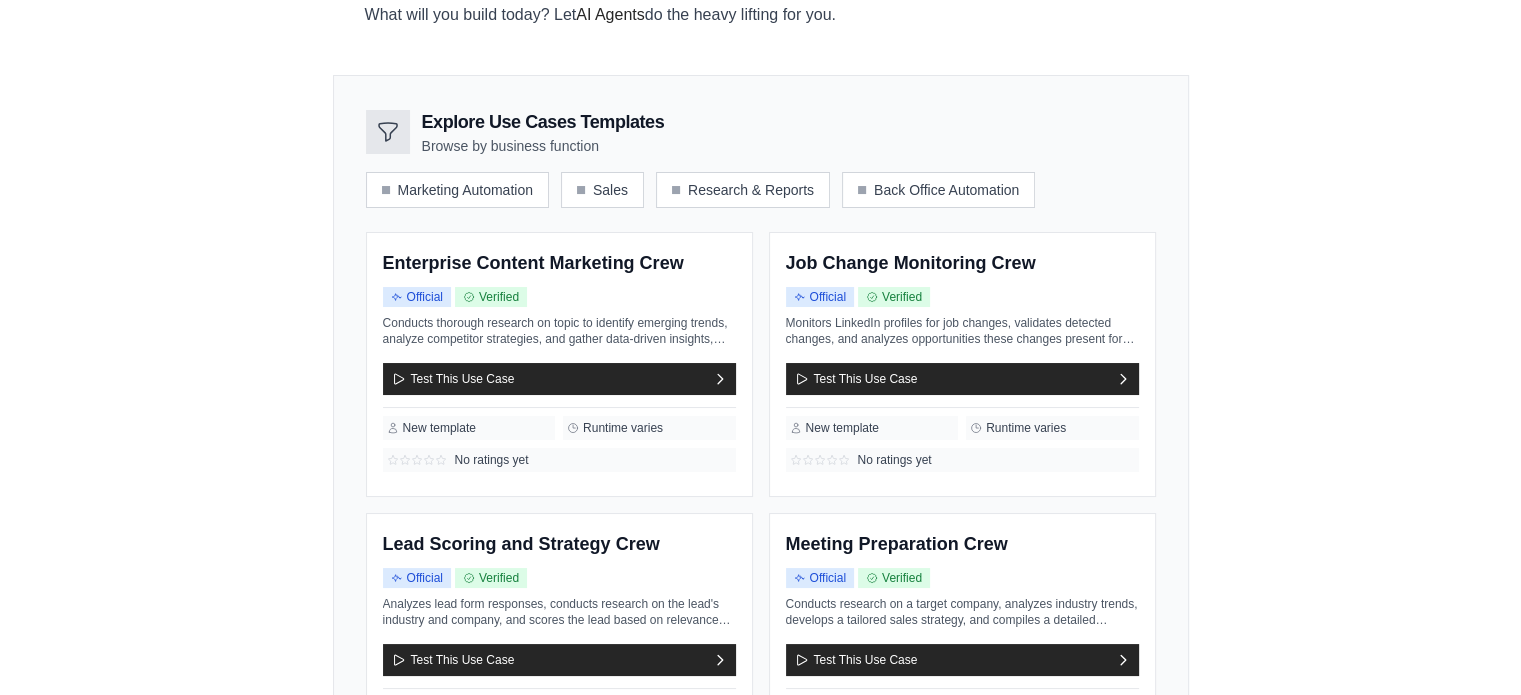 click on "Welcome to CrewAI Enteprise
What will you build today? Let
AI Agents
do the heavy lifting for you.
Explore Use Cases Templates
Browse by business function" at bounding box center (760, 549) 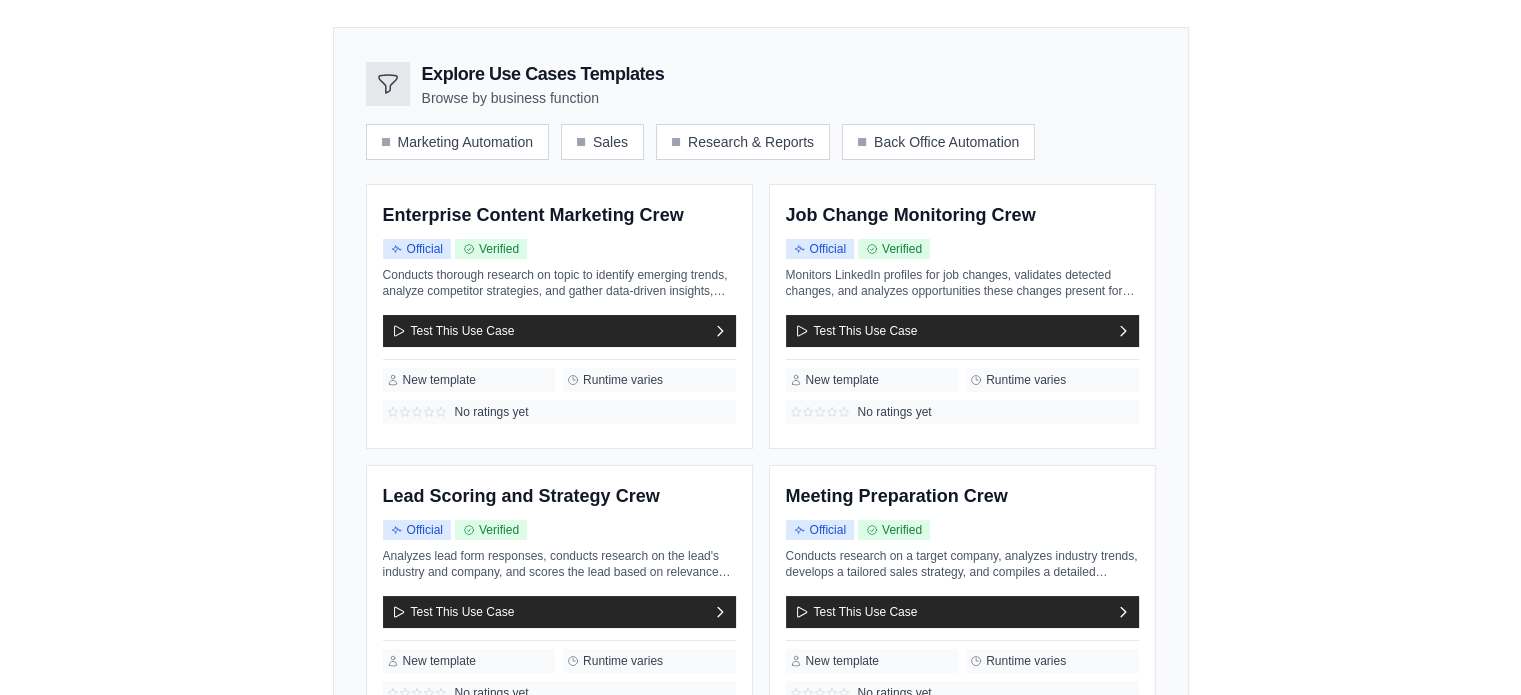 scroll, scrollTop: 0, scrollLeft: 0, axis: both 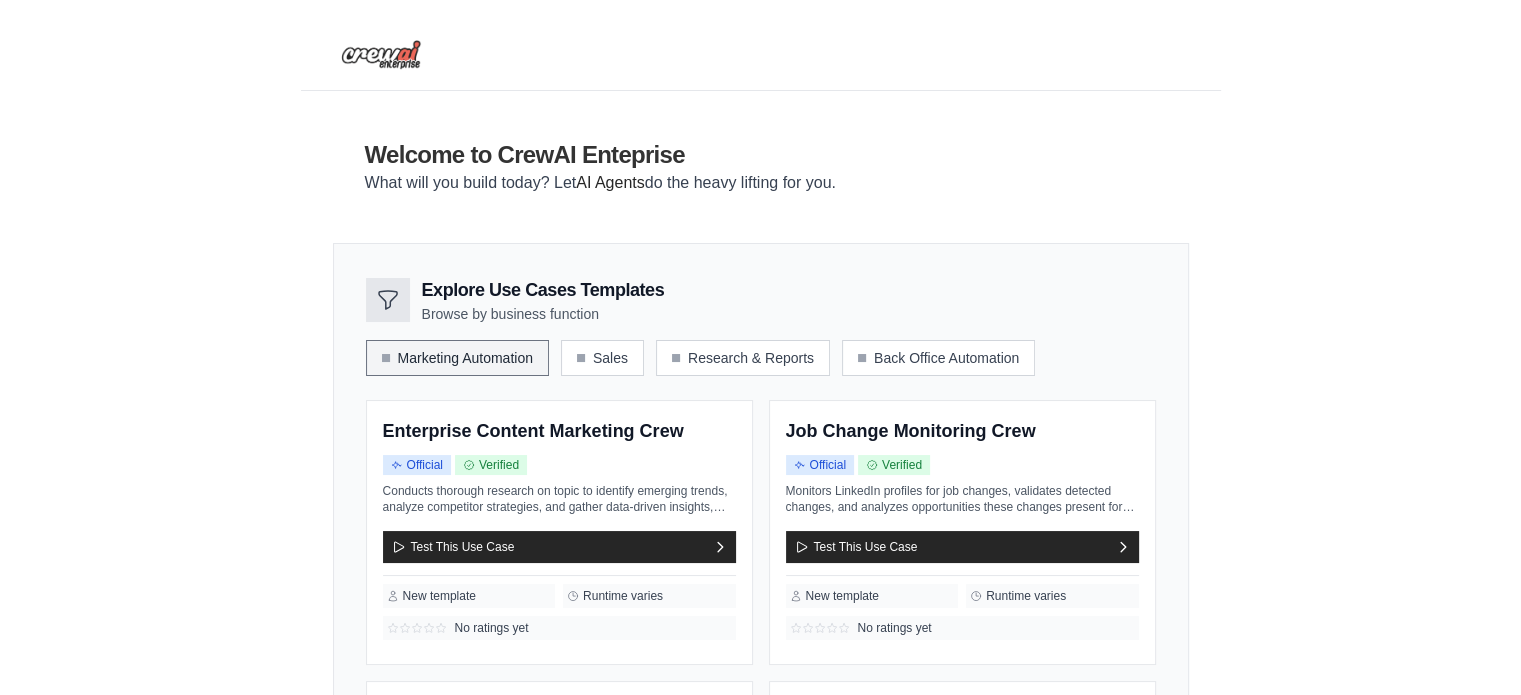 click on "Marketing Automation" at bounding box center [457, 358] 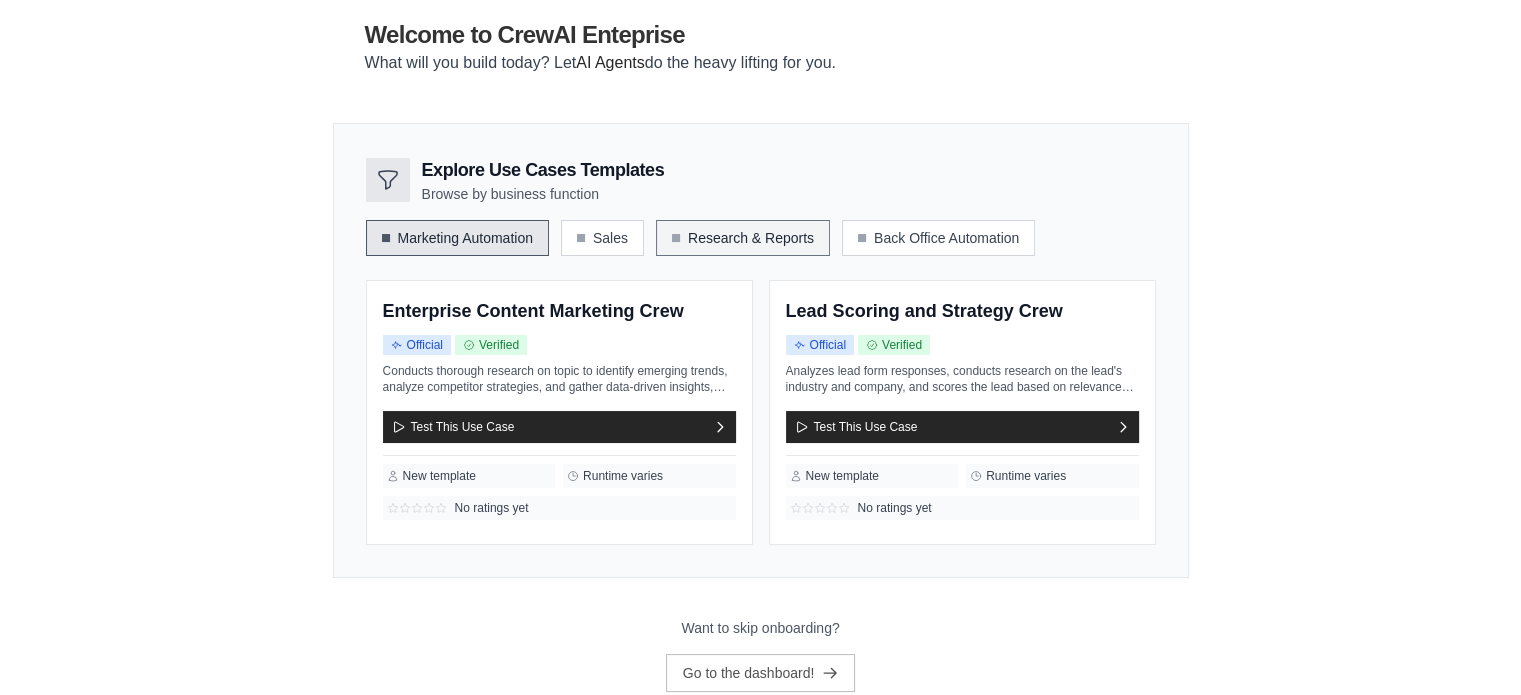 scroll, scrollTop: 143, scrollLeft: 0, axis: vertical 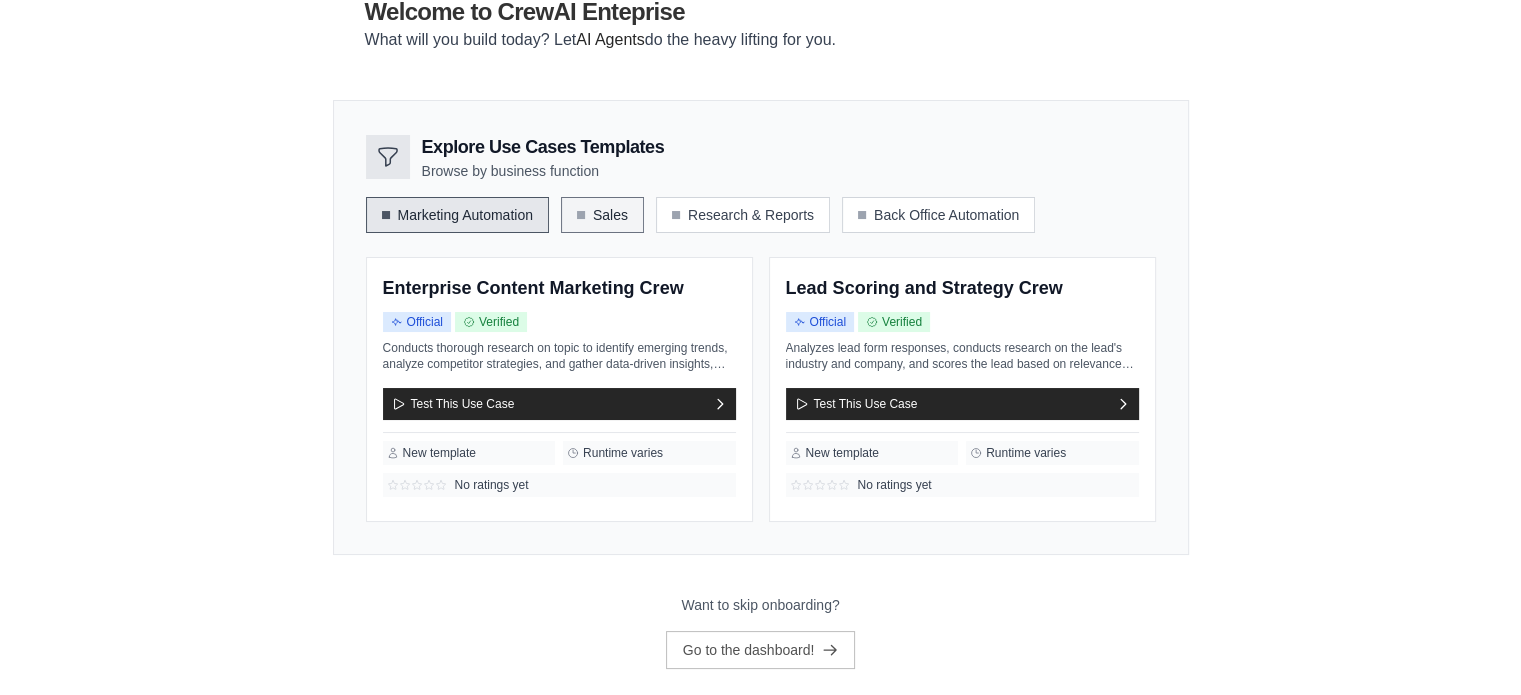 click on "Sales" at bounding box center [602, 215] 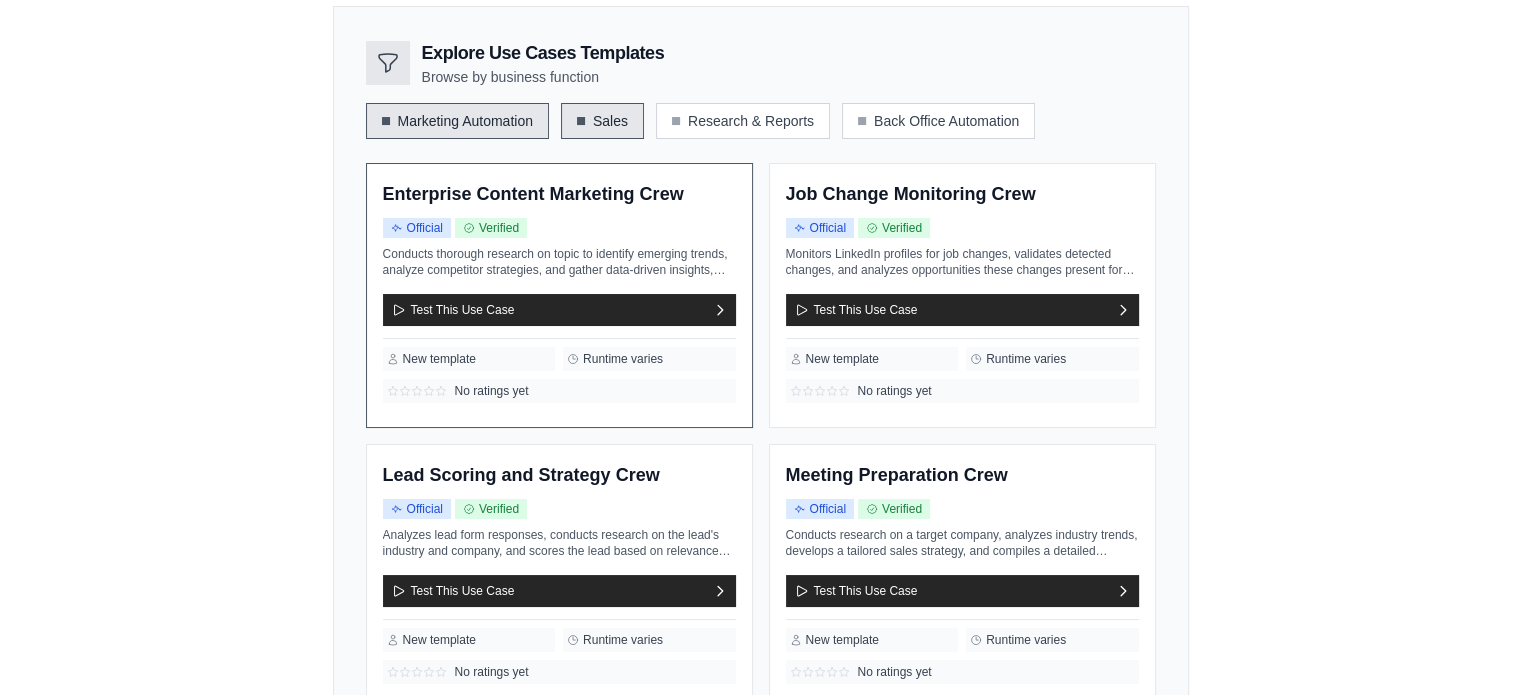 scroll, scrollTop: 235, scrollLeft: 0, axis: vertical 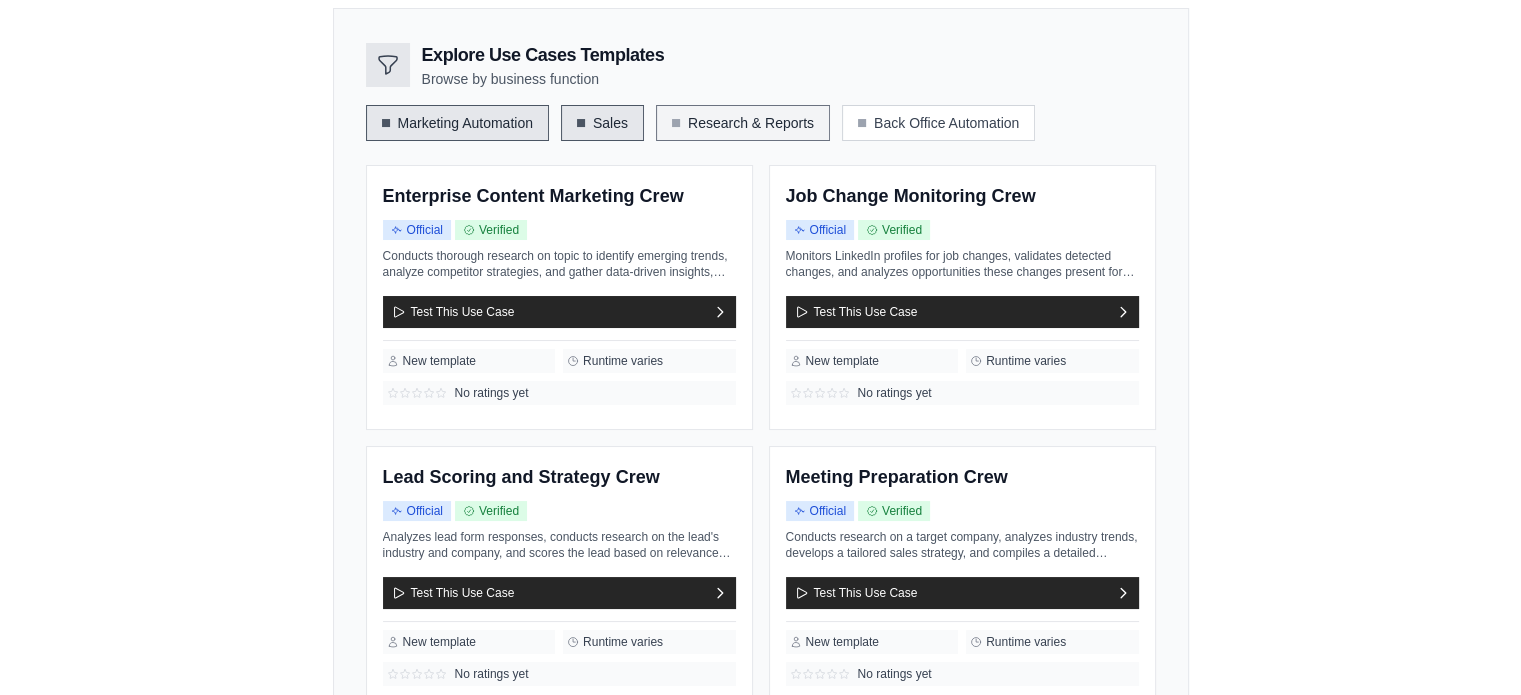 click on "Research & Reports" at bounding box center [743, 123] 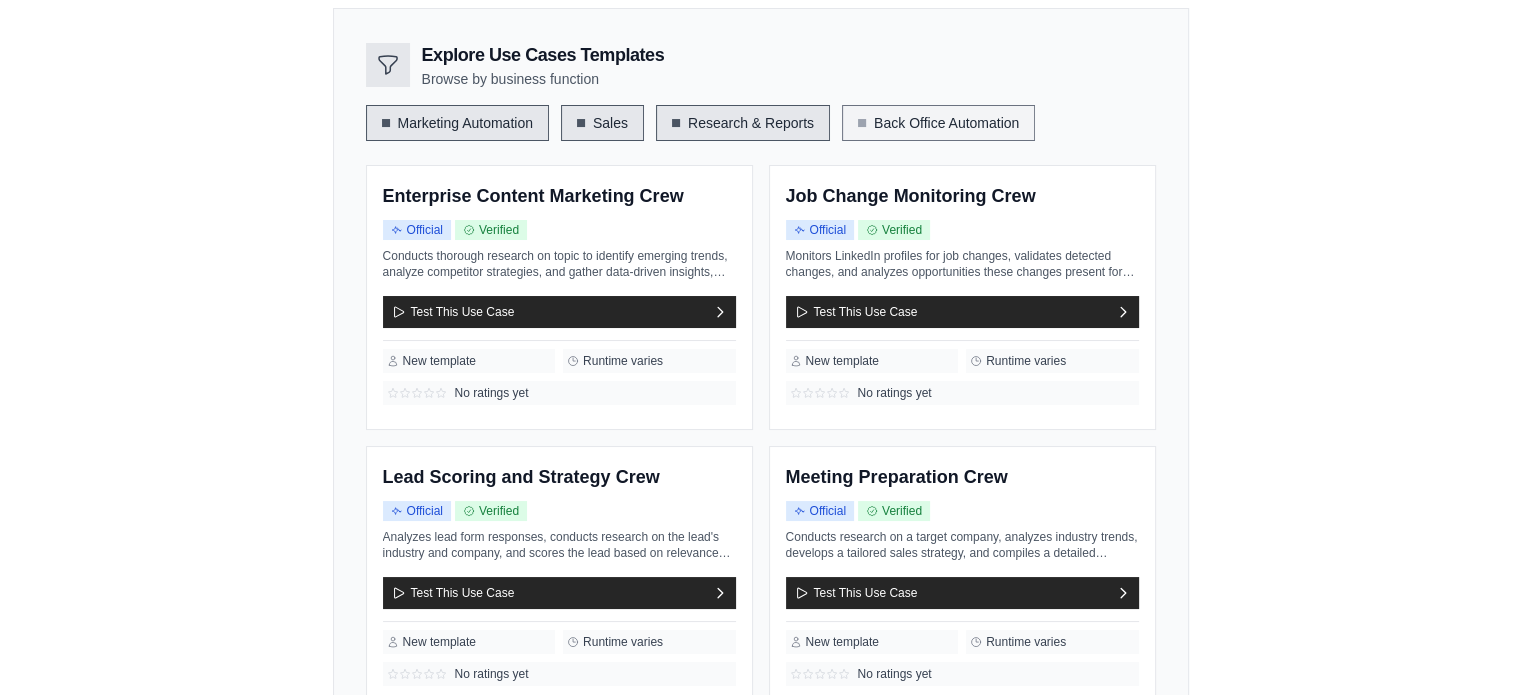 click on "Back Office Automation" at bounding box center [938, 123] 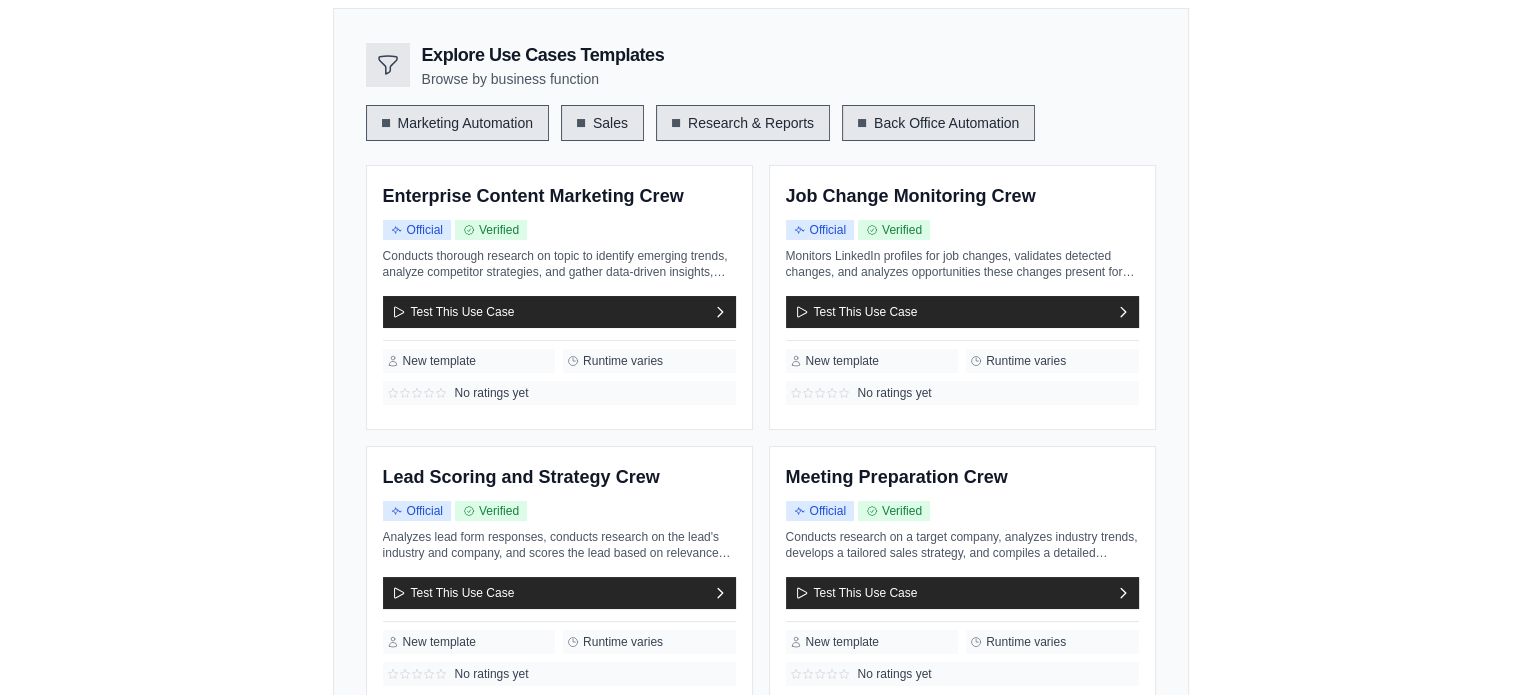 click on "Marketing Automation" at bounding box center [457, 123] 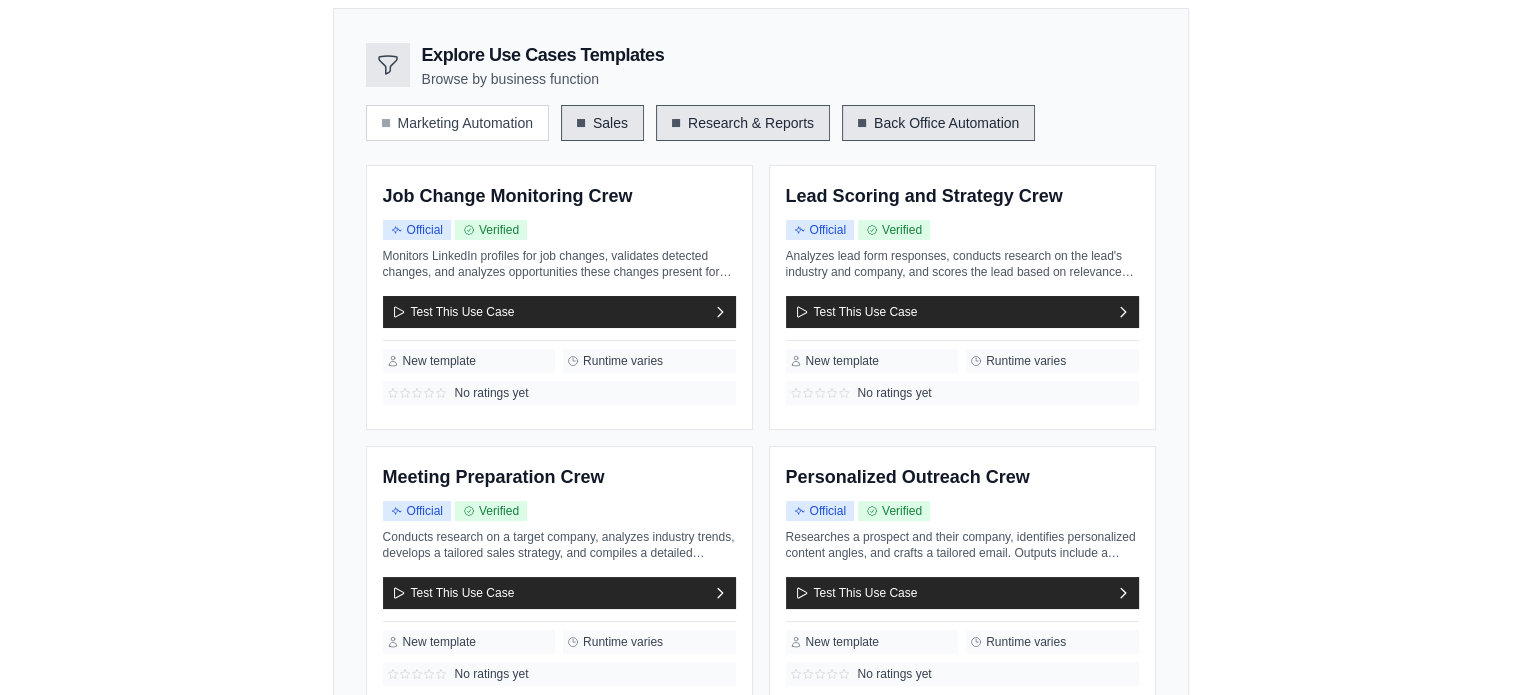 drag, startPoint x: 366, startPoint y: 101, endPoint x: 400, endPoint y: 100, distance: 34.0147 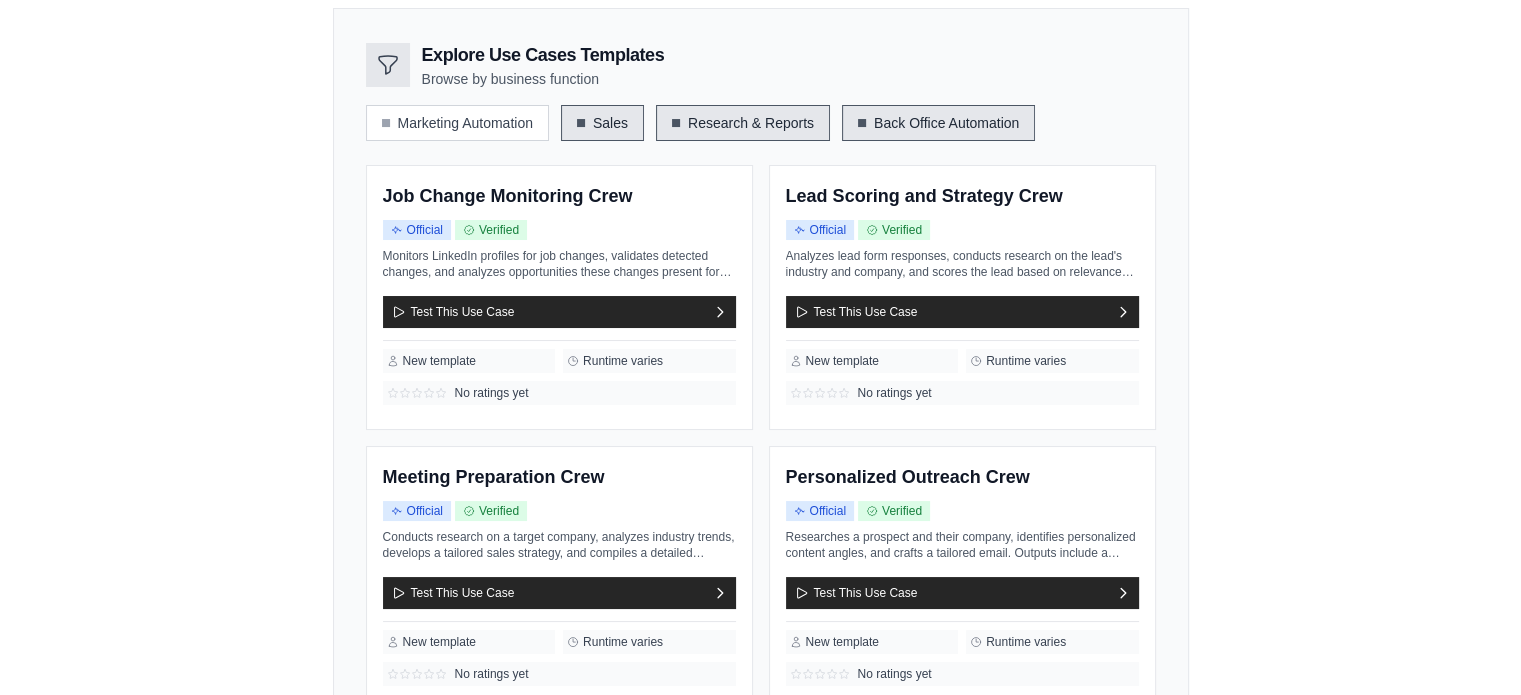 click on "Sales" at bounding box center [602, 123] 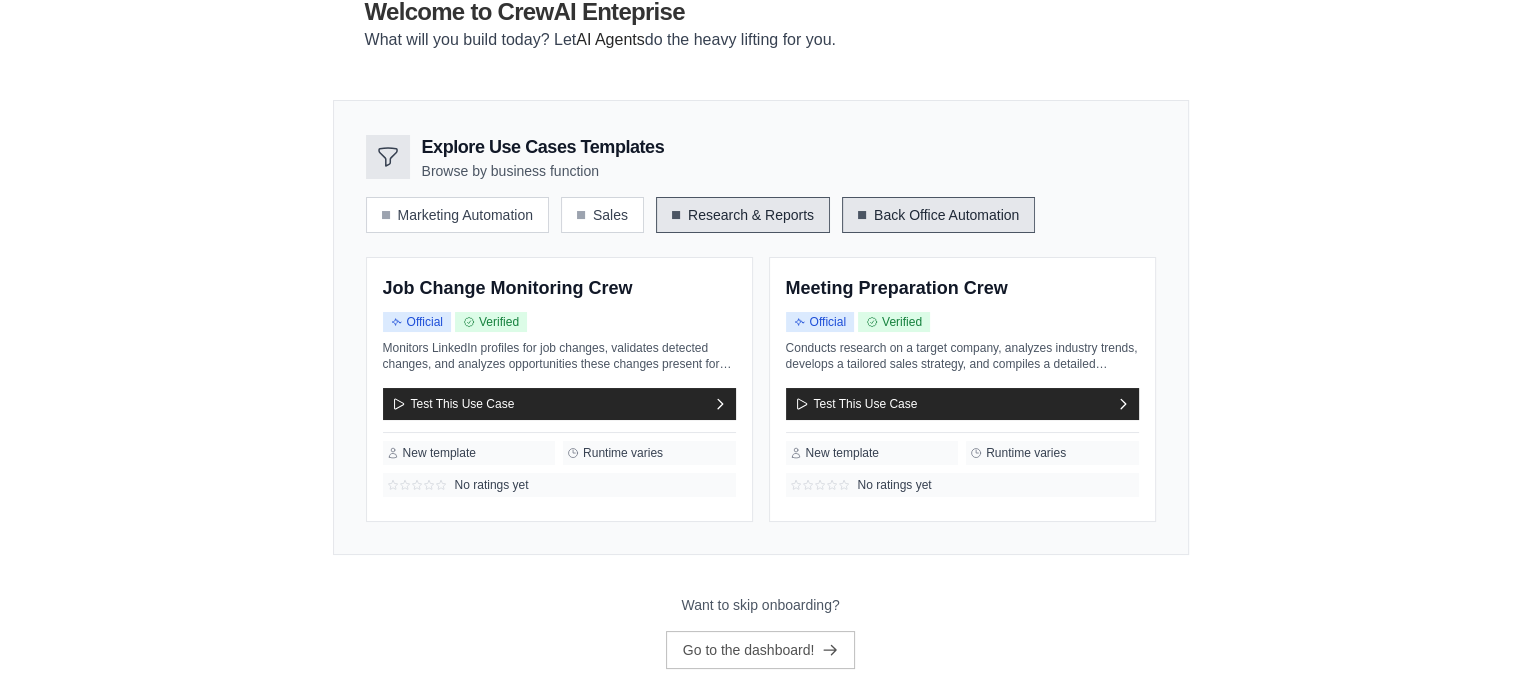 click on "Research & Reports" at bounding box center (743, 215) 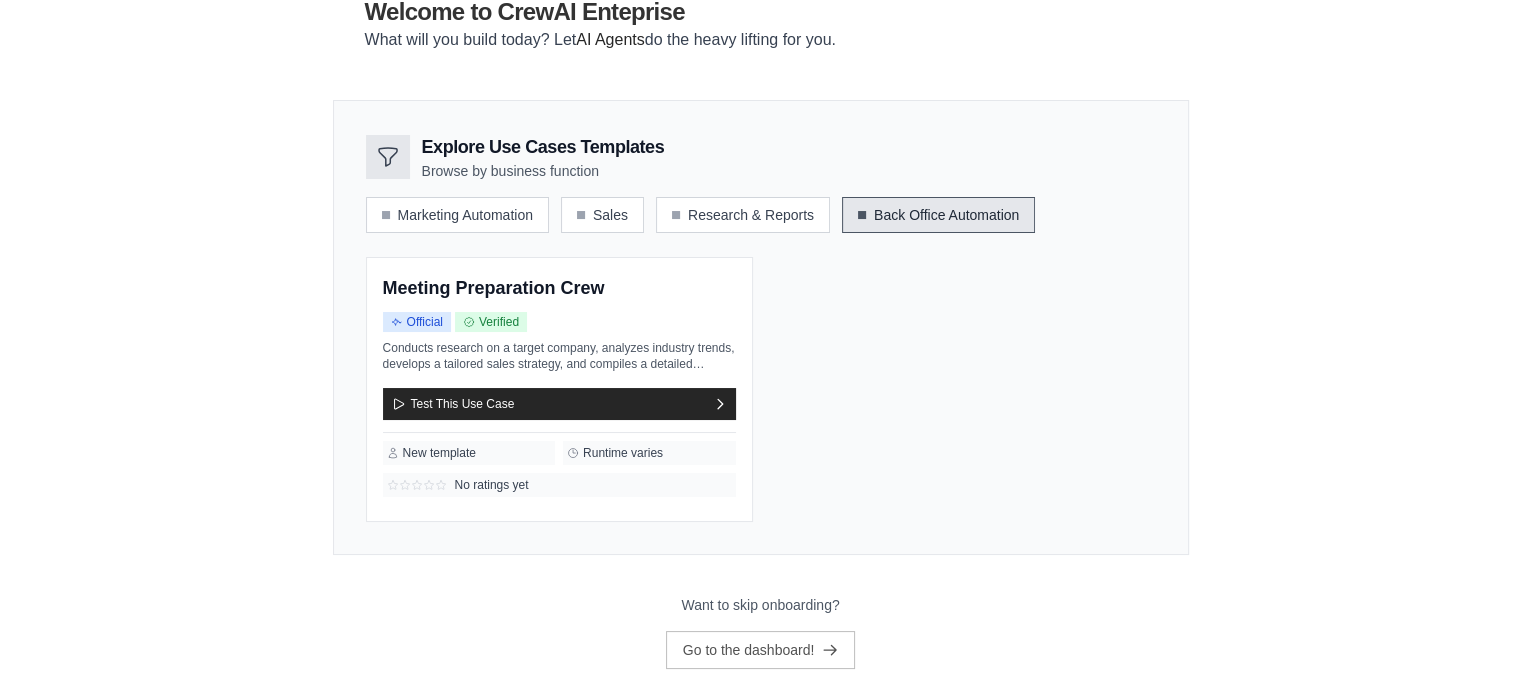 click on "Explore Use Cases Templates
Browse by business function" at bounding box center (761, 157) 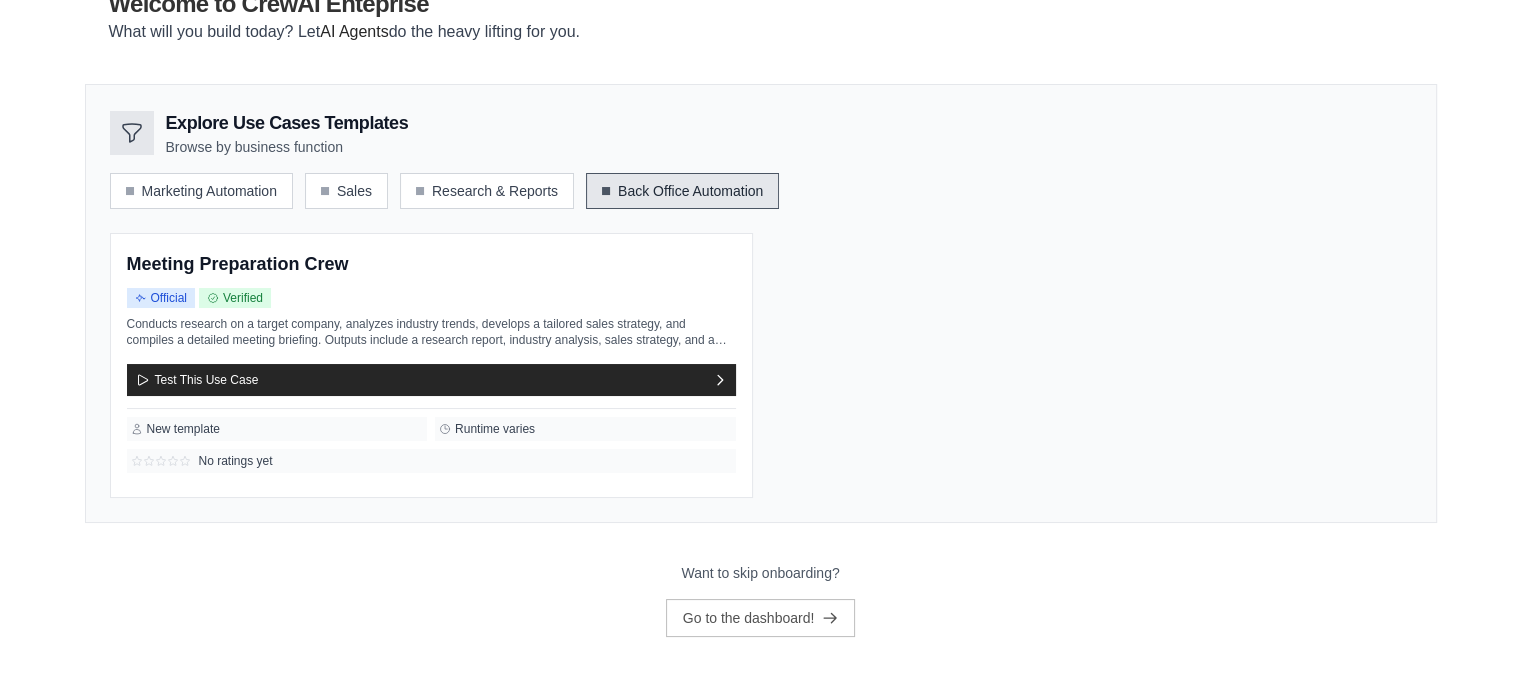 click on "Back Office Automation" at bounding box center (682, 191) 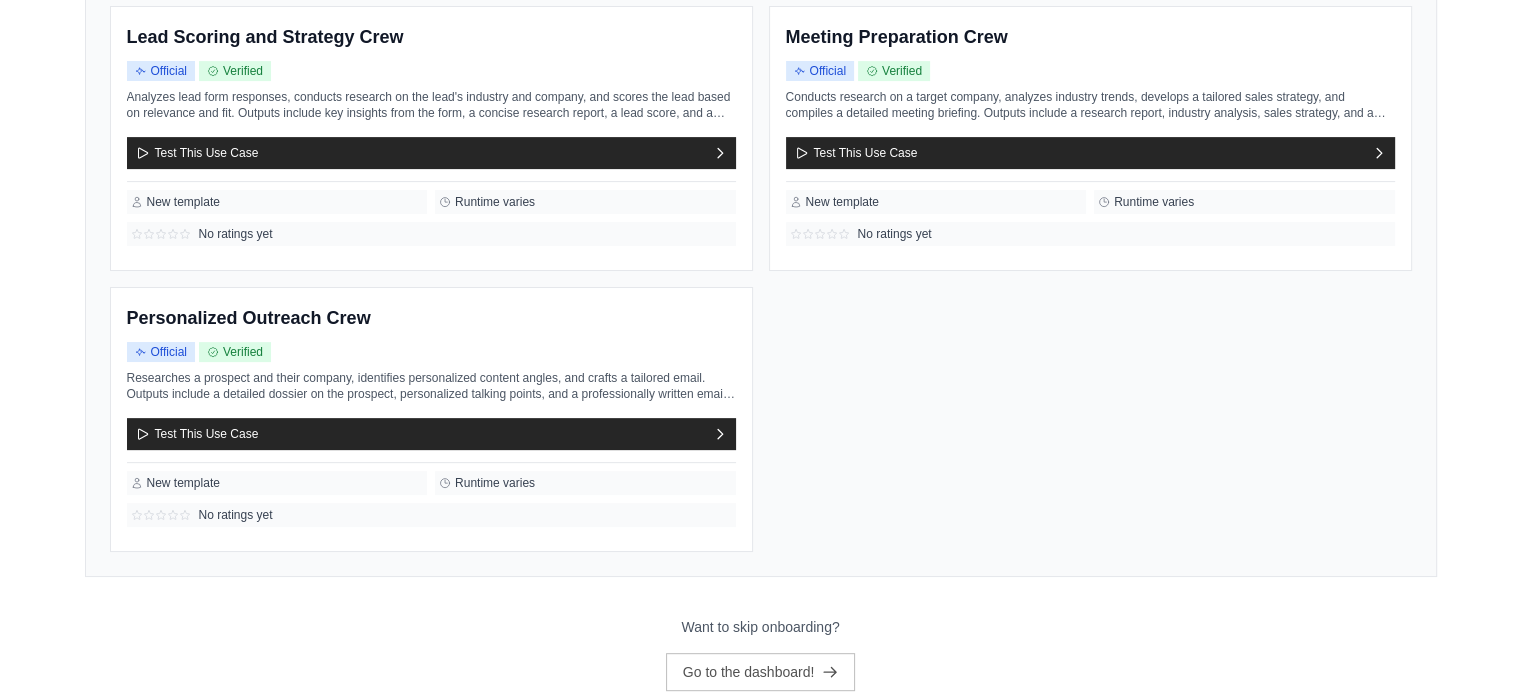 scroll, scrollTop: 704, scrollLeft: 0, axis: vertical 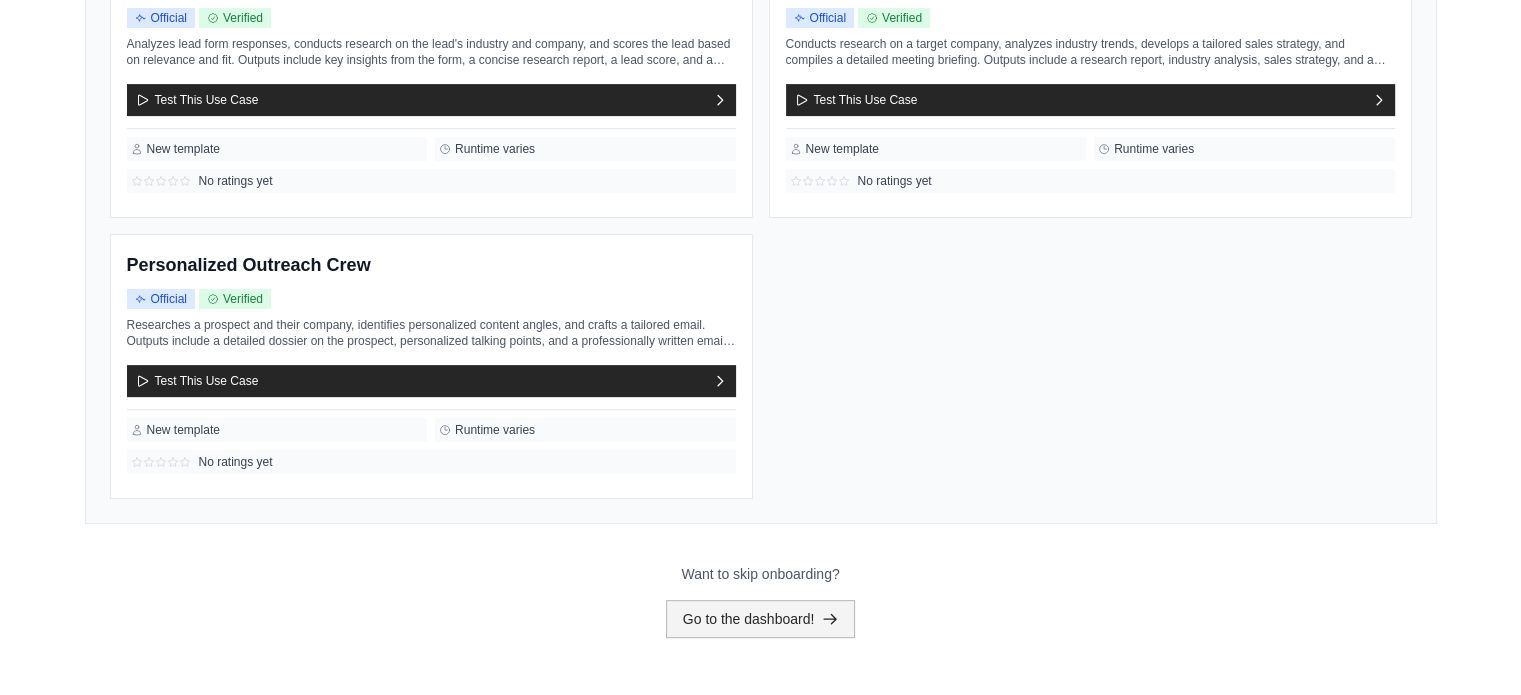 click on "Go to the dashboard!" at bounding box center [761, 619] 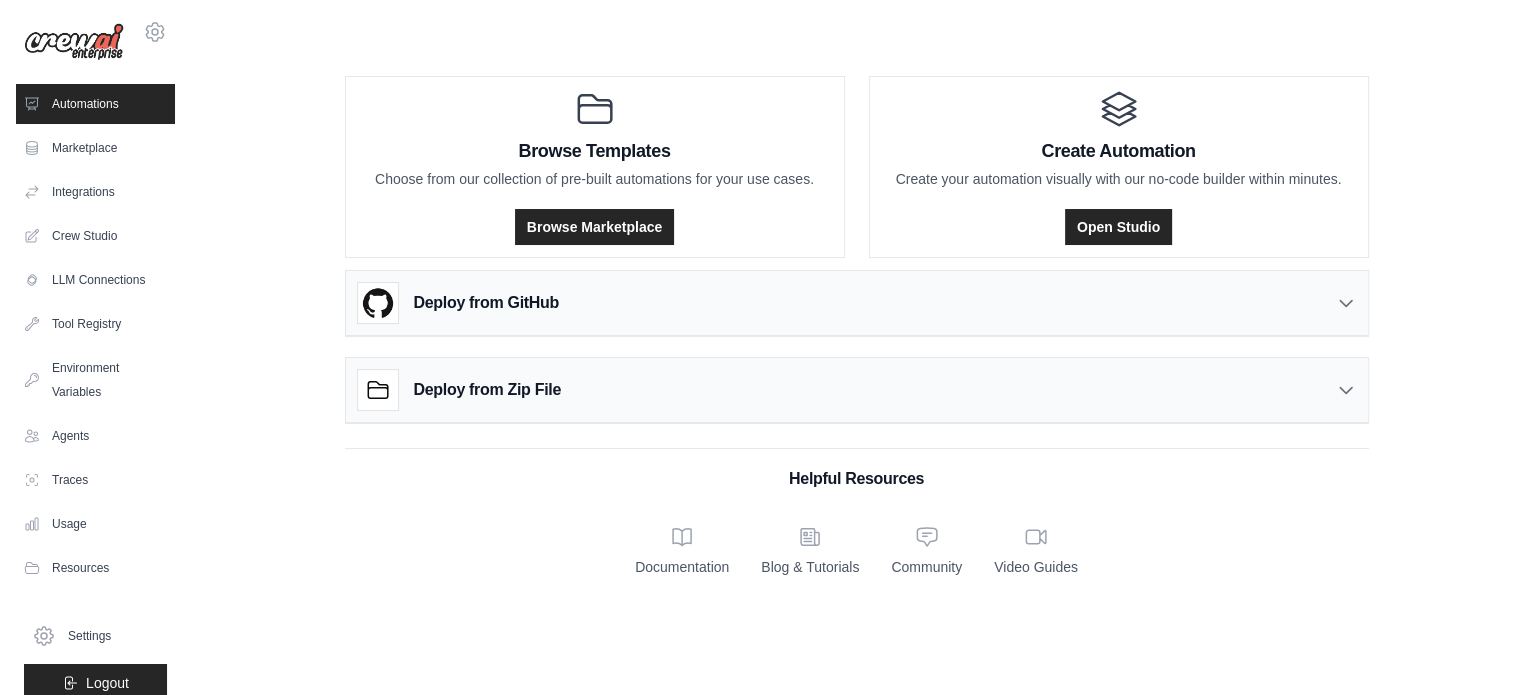 scroll, scrollTop: 0, scrollLeft: 0, axis: both 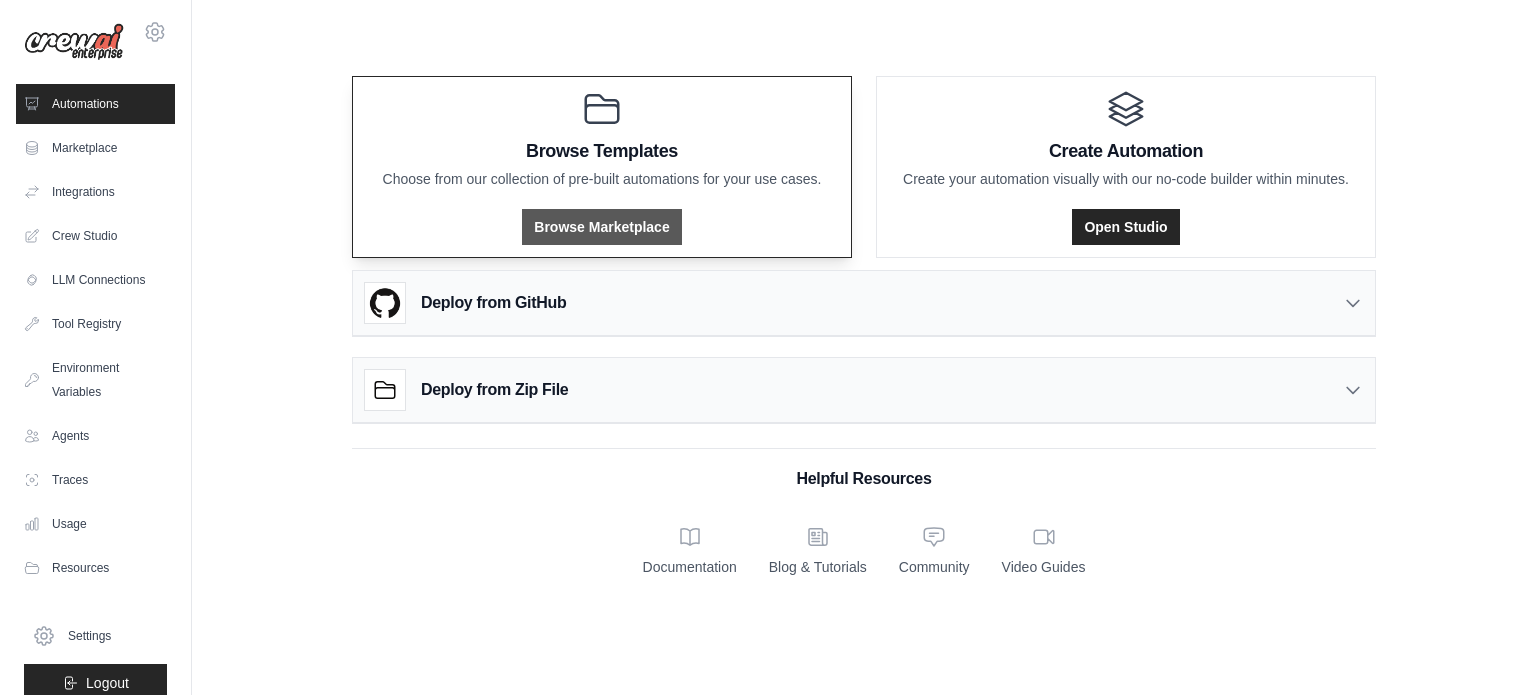 click on "Browse Marketplace" at bounding box center (601, 227) 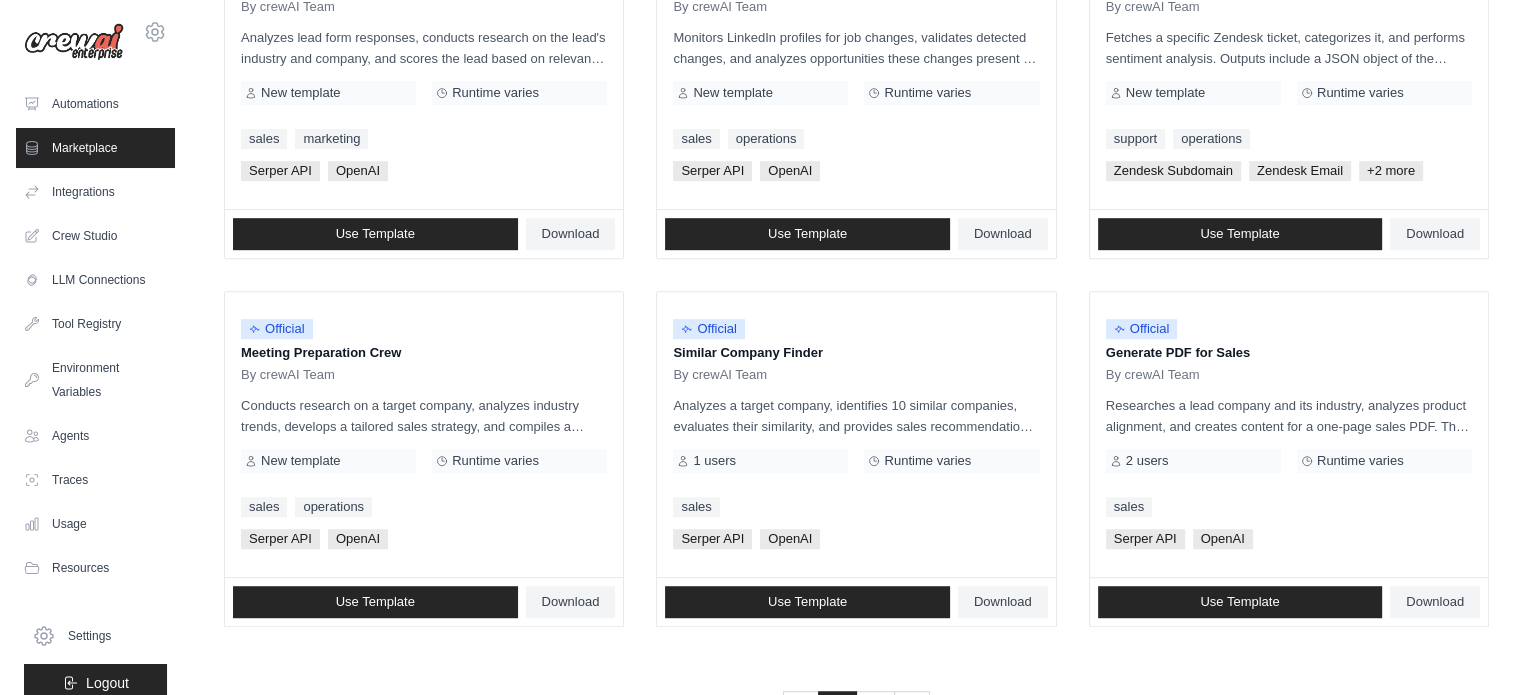 scroll, scrollTop: 1155, scrollLeft: 0, axis: vertical 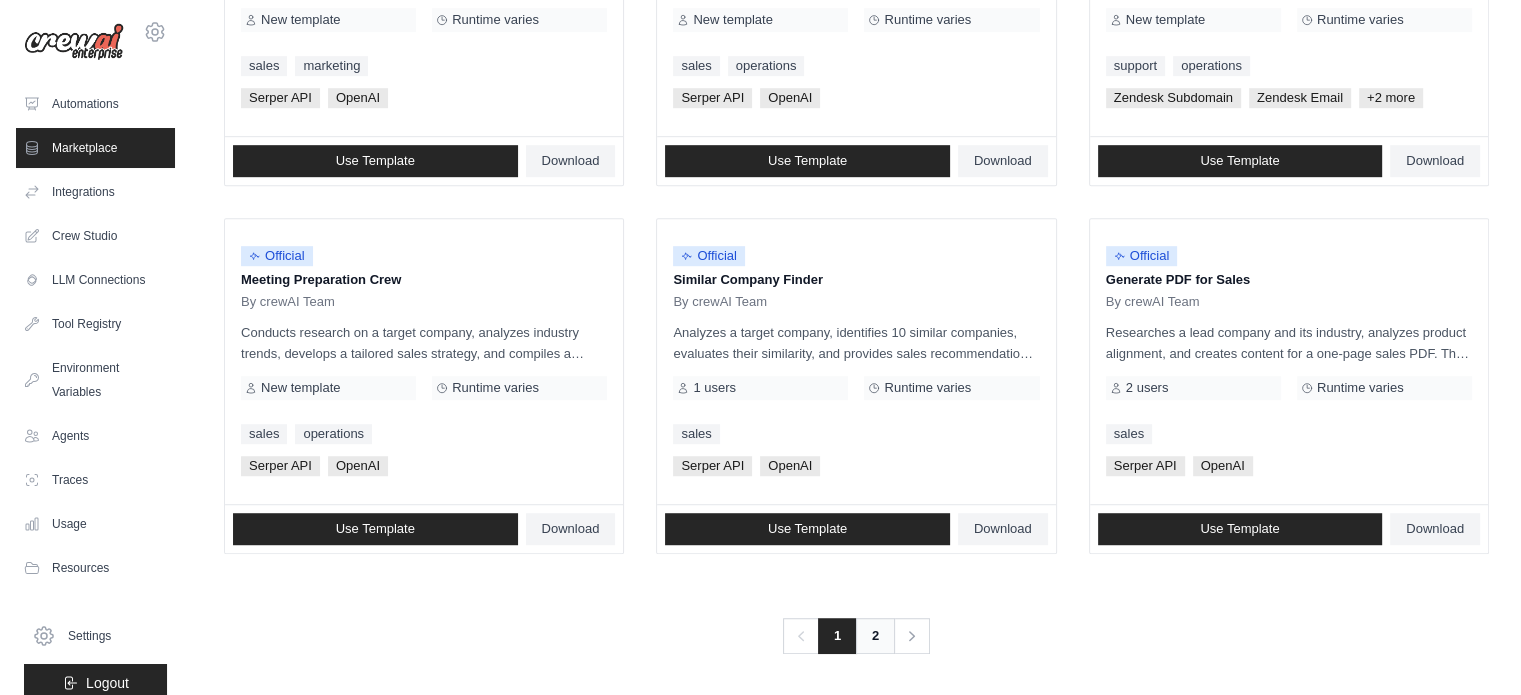 click on "2" at bounding box center [875, 636] 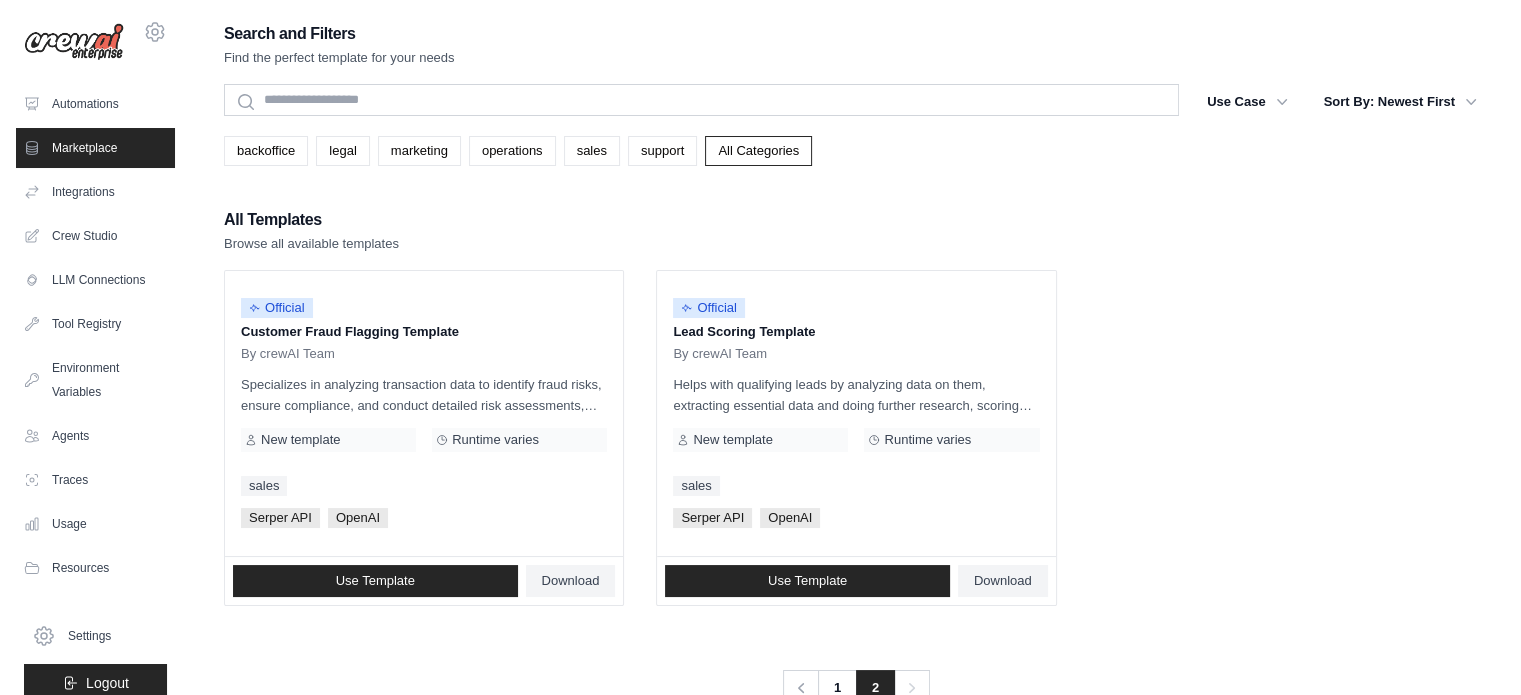 scroll, scrollTop: 40, scrollLeft: 0, axis: vertical 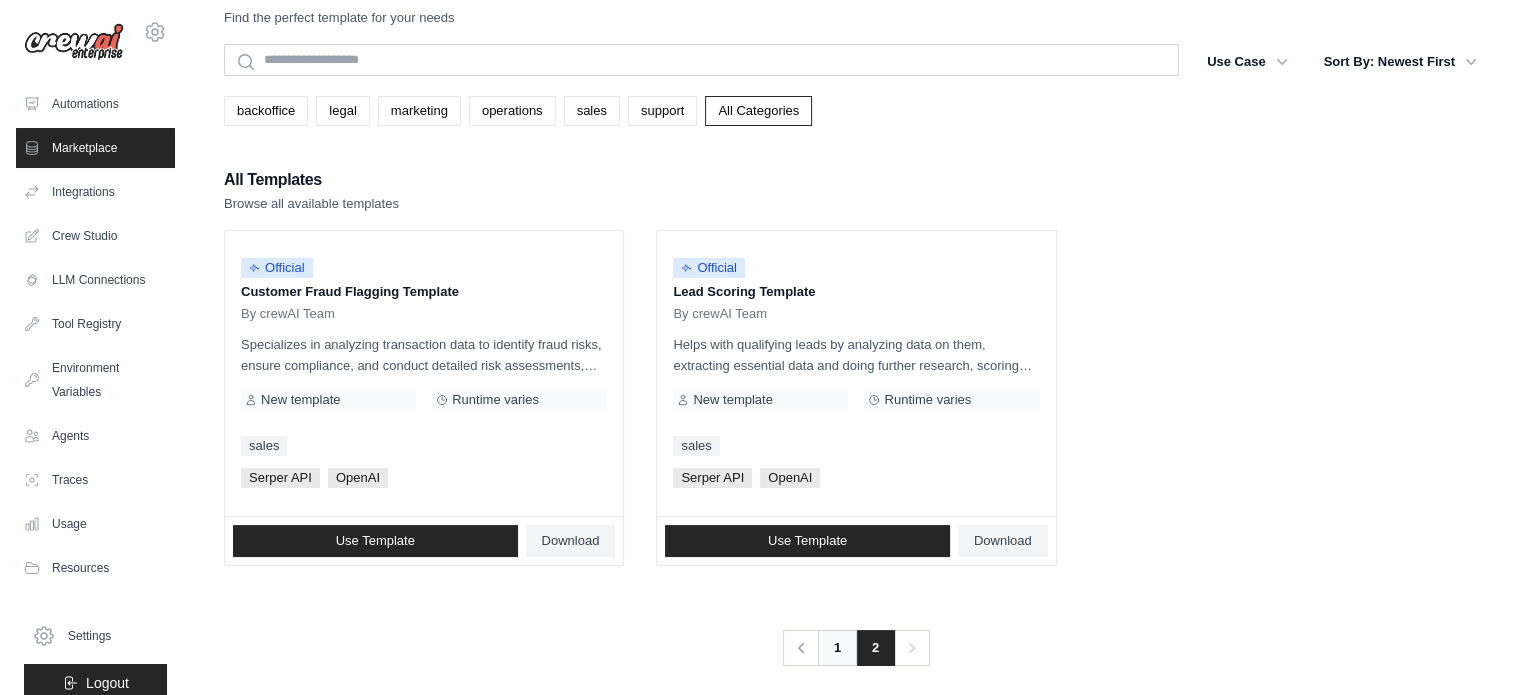 click on "1" at bounding box center (837, 648) 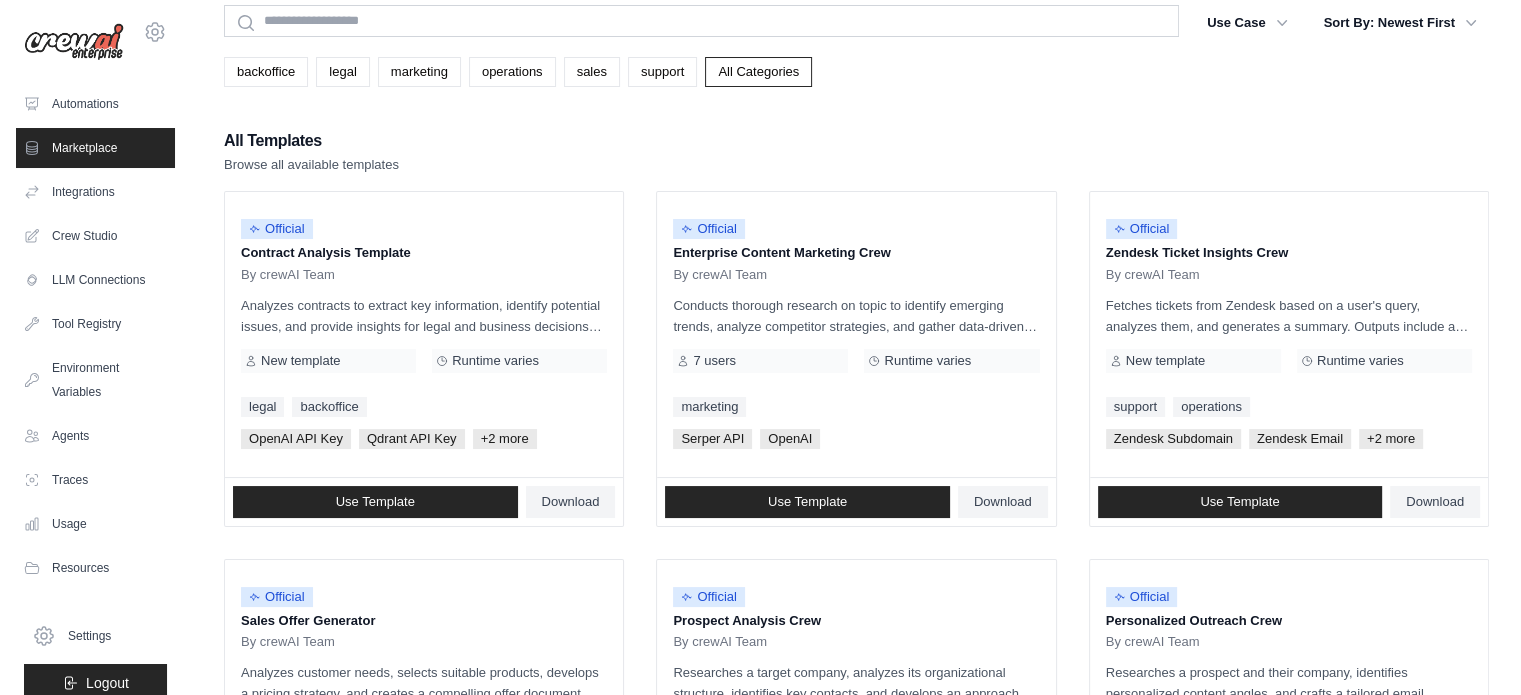 scroll, scrollTop: 80, scrollLeft: 0, axis: vertical 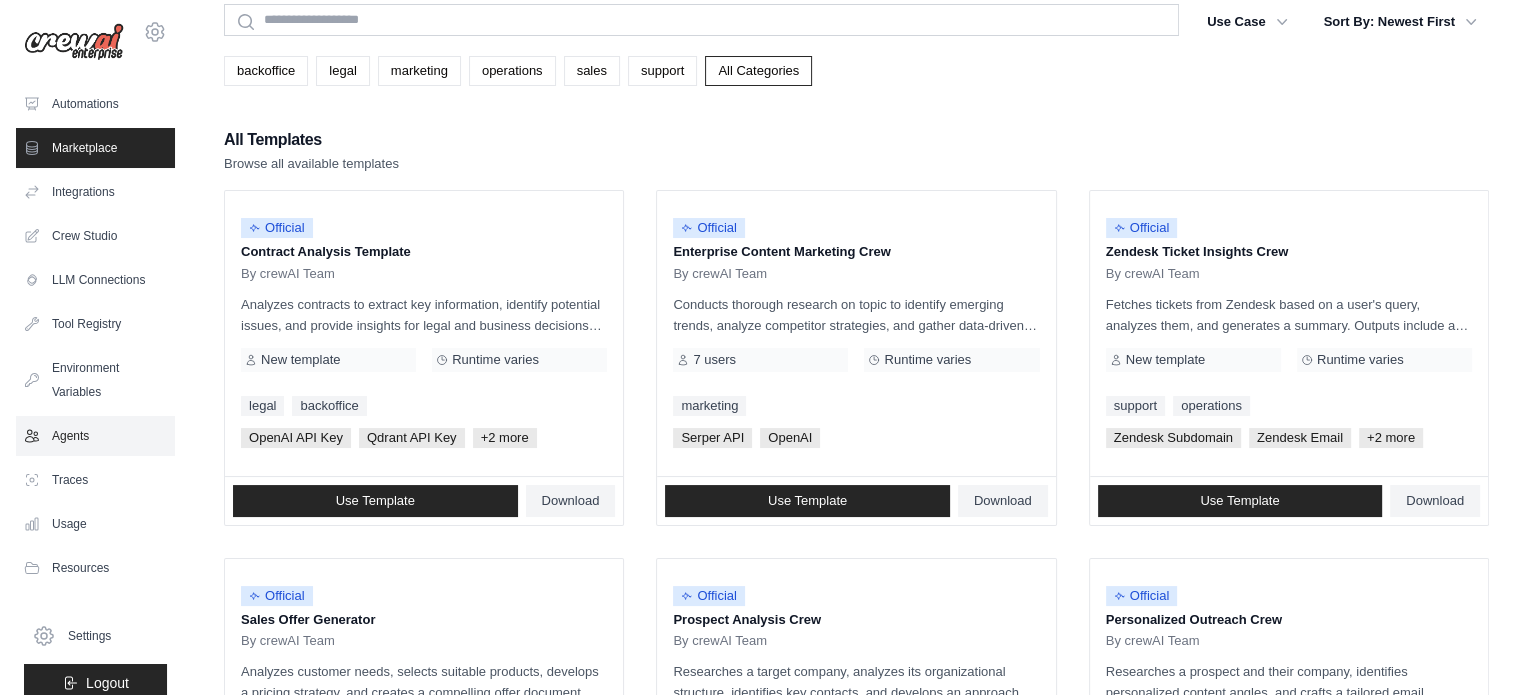 click on "Agents" at bounding box center [95, 436] 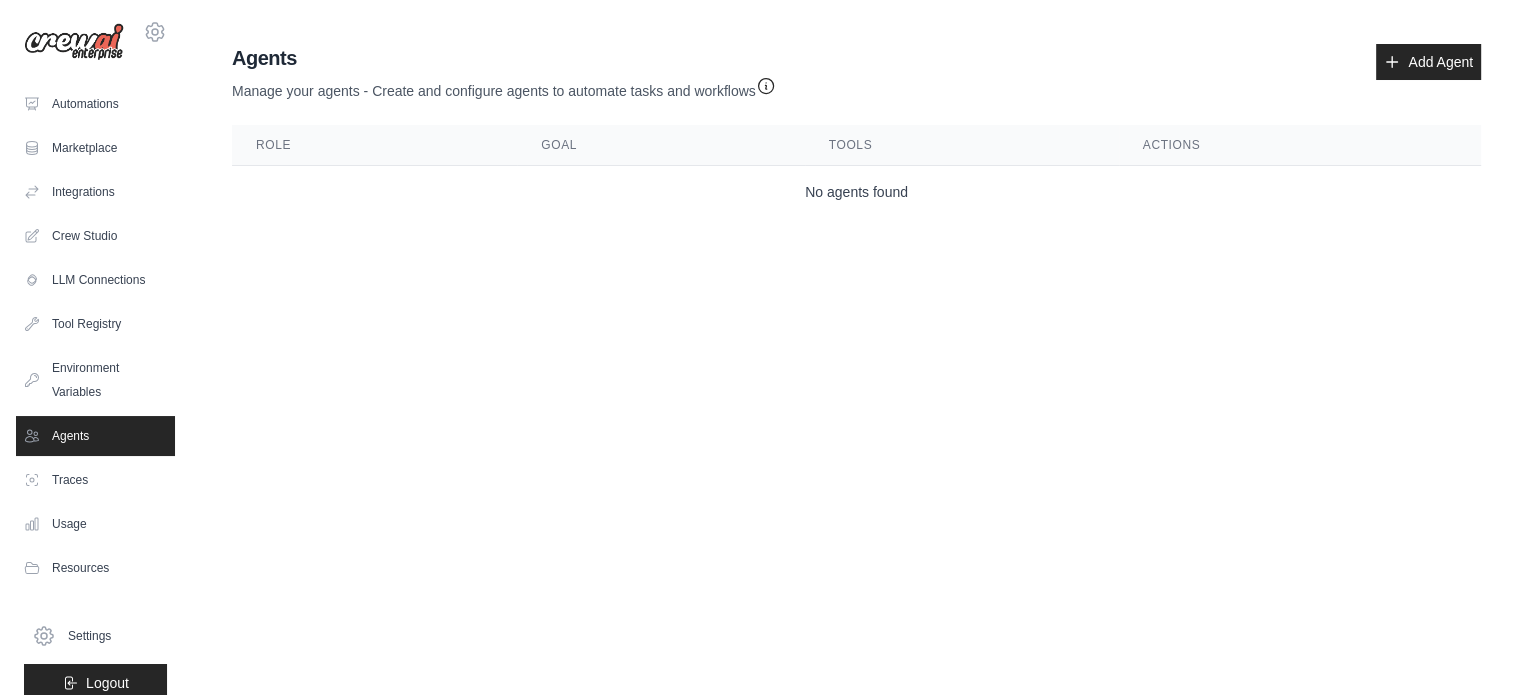 scroll, scrollTop: 0, scrollLeft: 0, axis: both 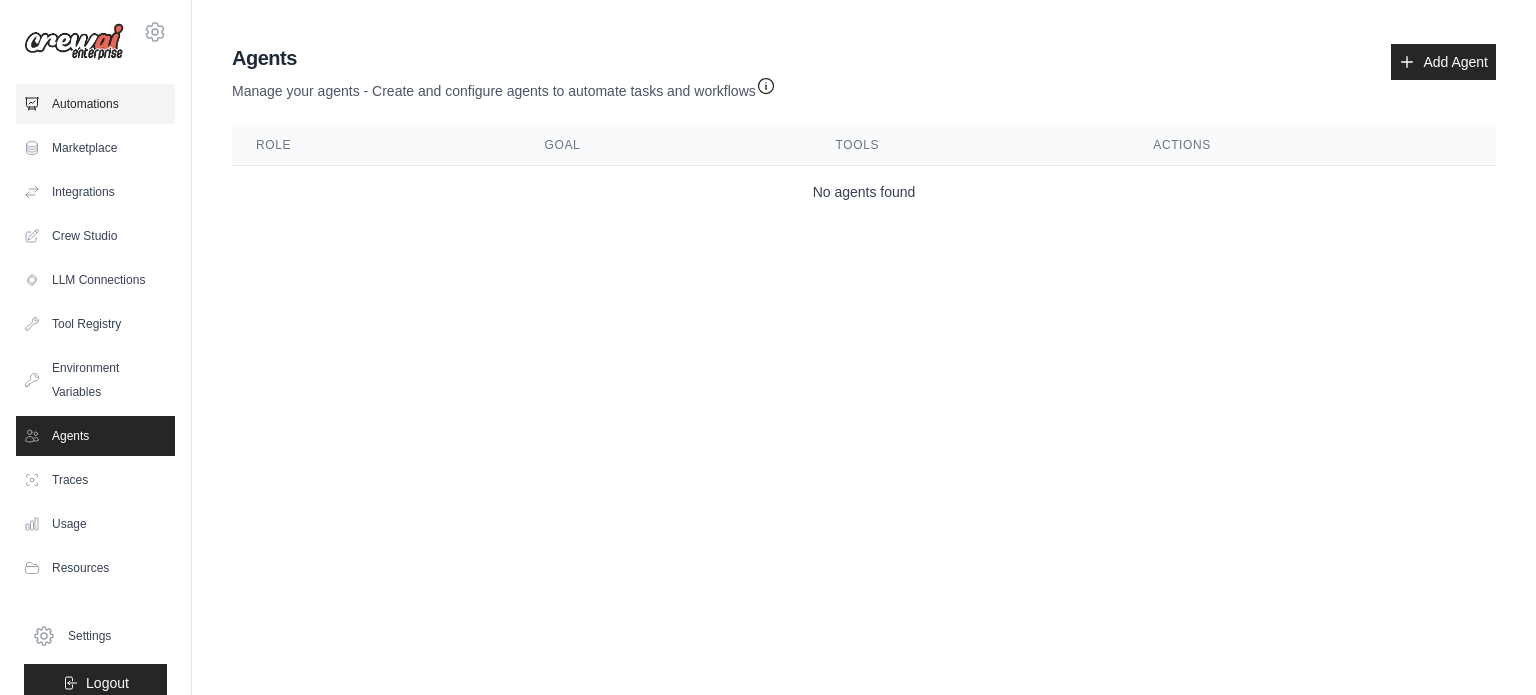 click on "Automations" at bounding box center (95, 104) 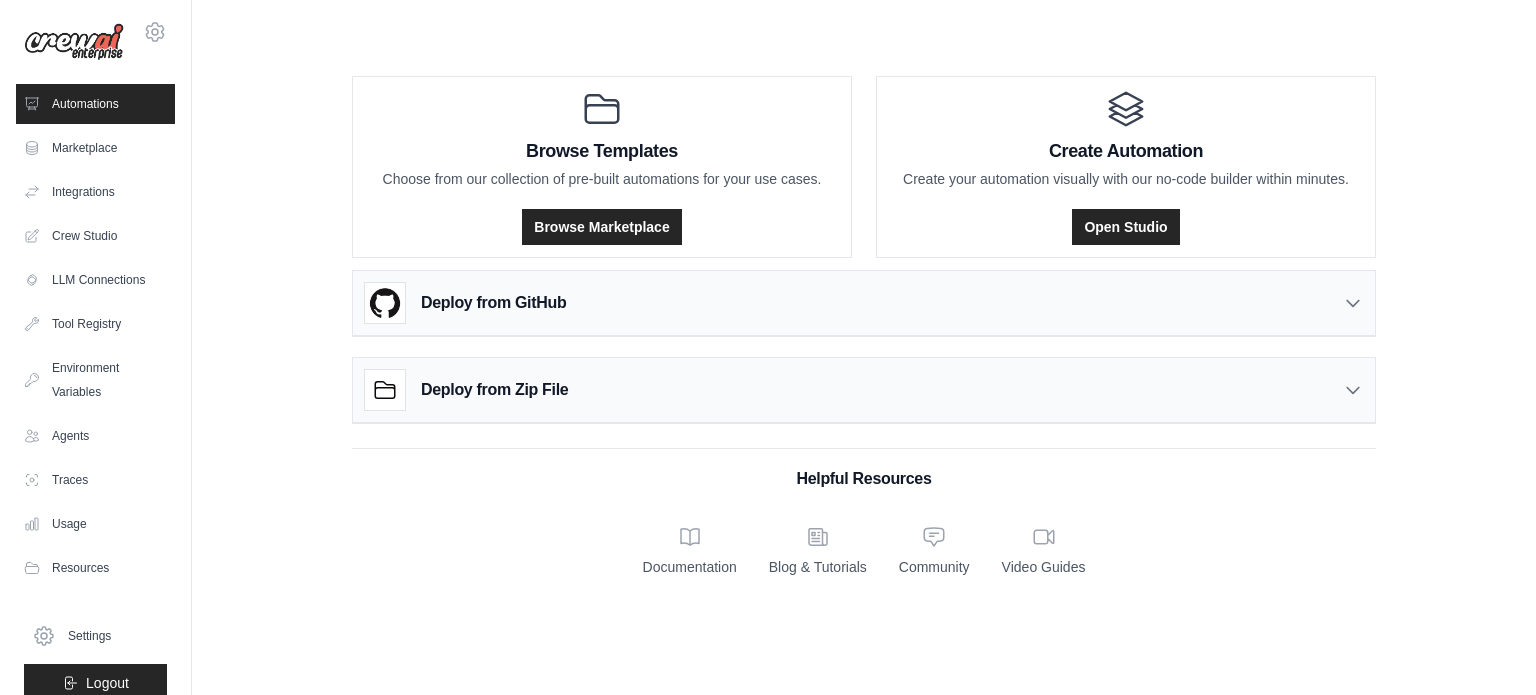 click on "Deploy from GitHub" at bounding box center (493, 303) 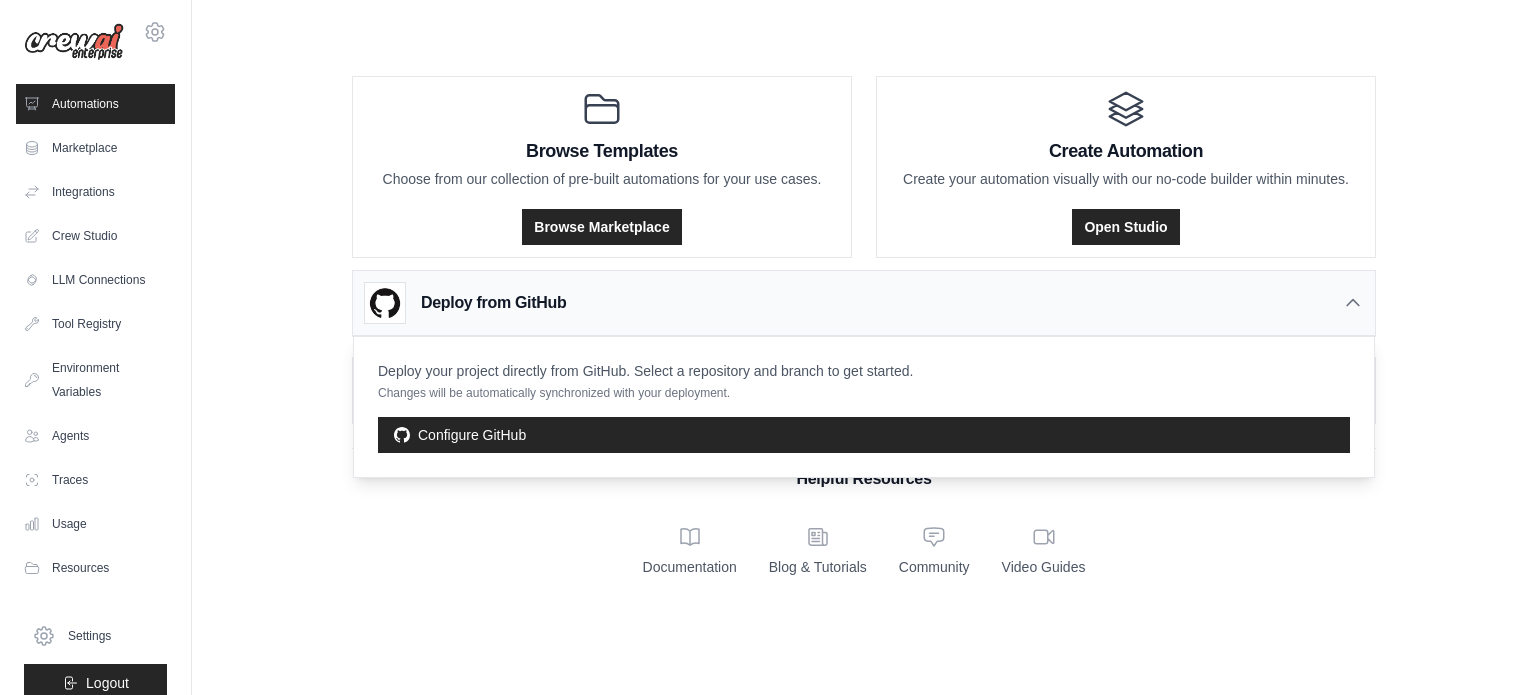click on "Deploy from GitHub" at bounding box center (493, 303) 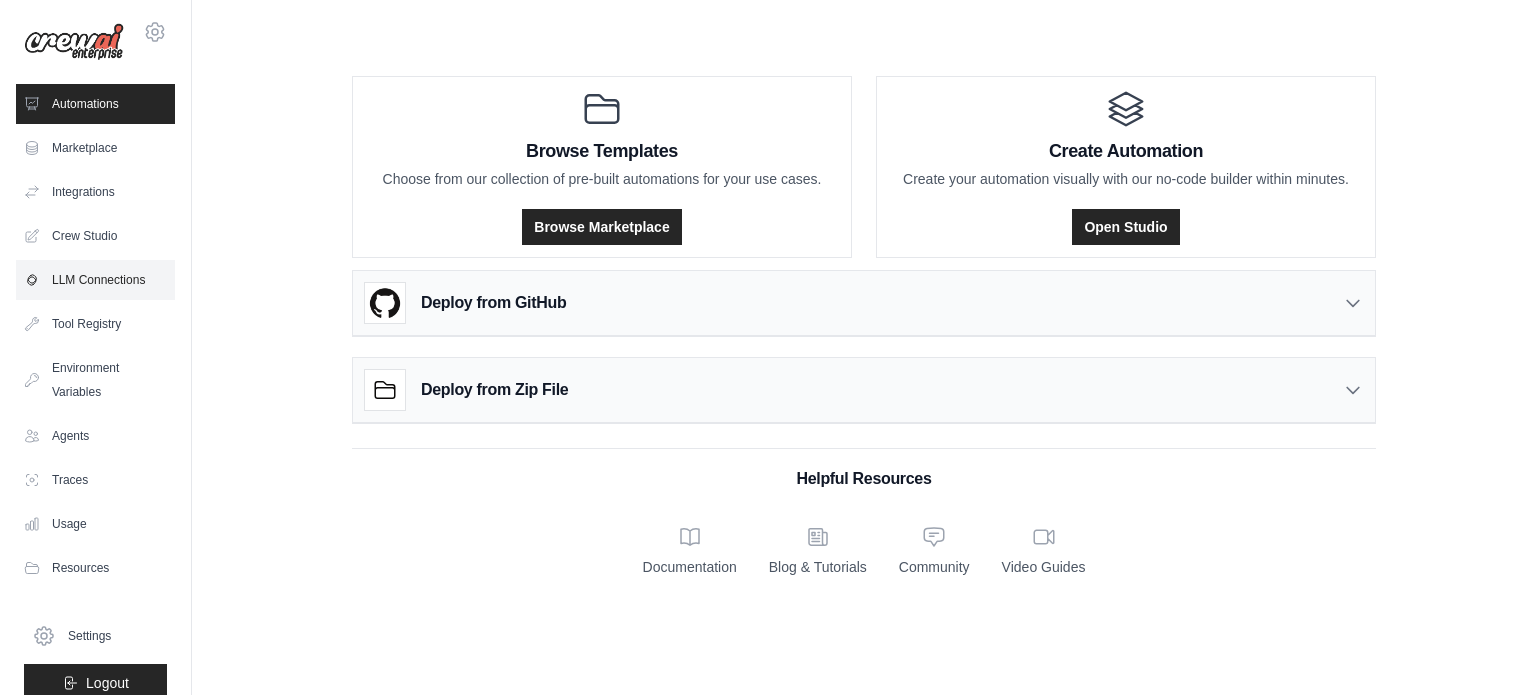 click on "LLM Connections" at bounding box center (95, 280) 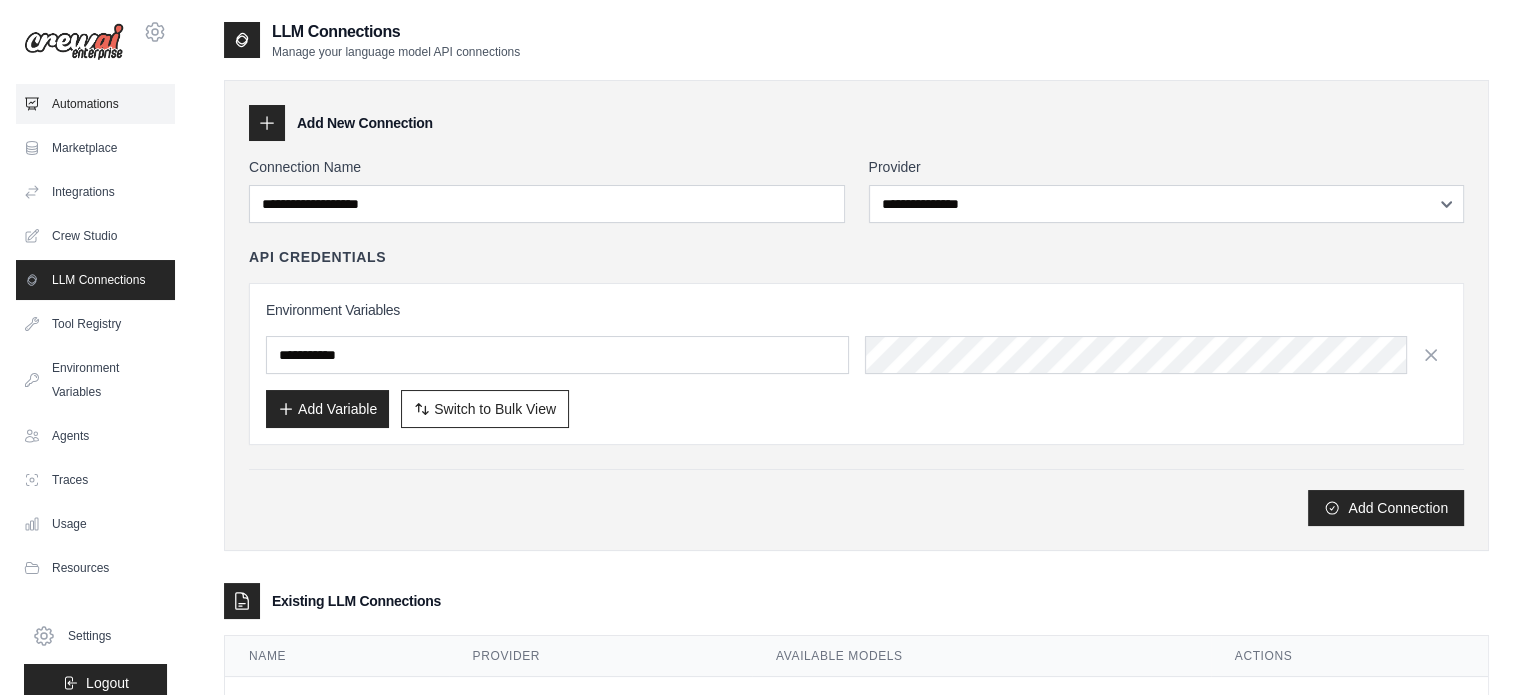 click on "Automations" at bounding box center (95, 104) 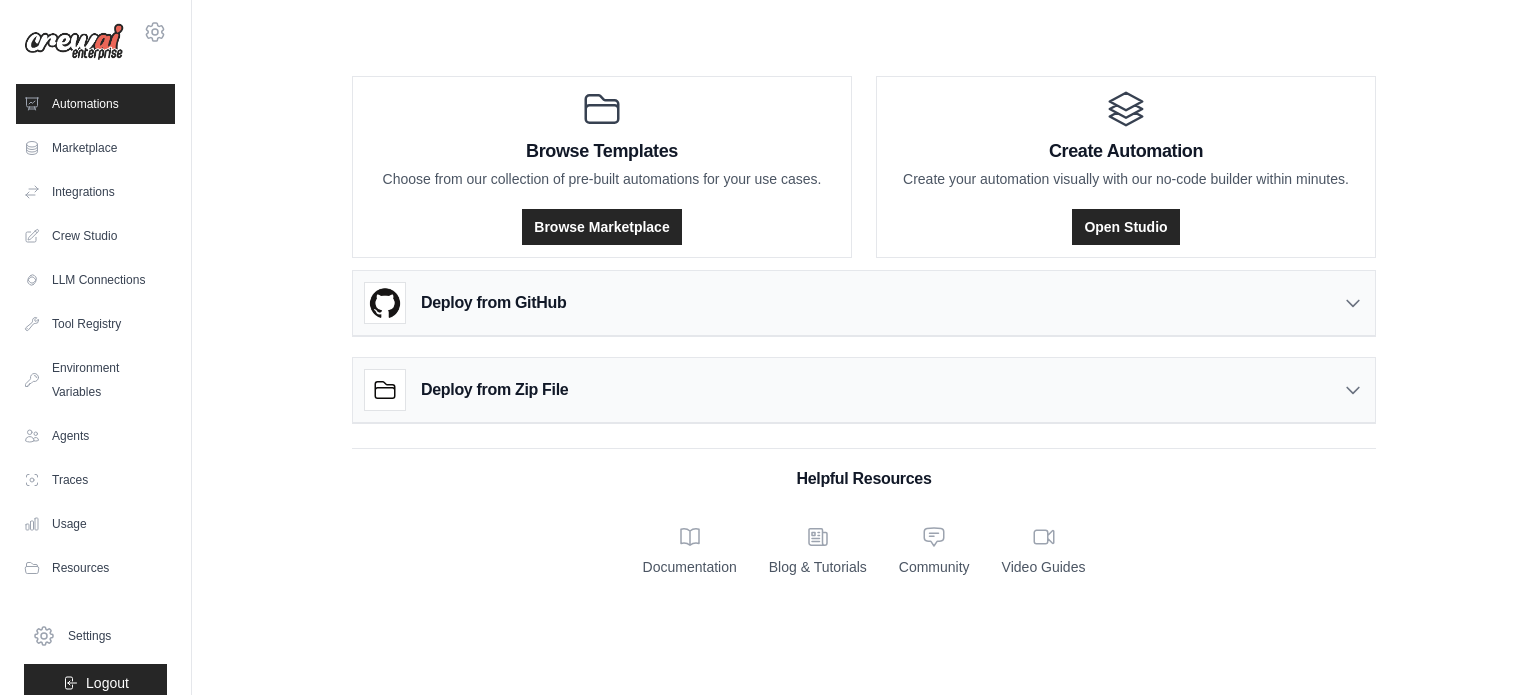 click on "Marketplace" at bounding box center [95, 148] 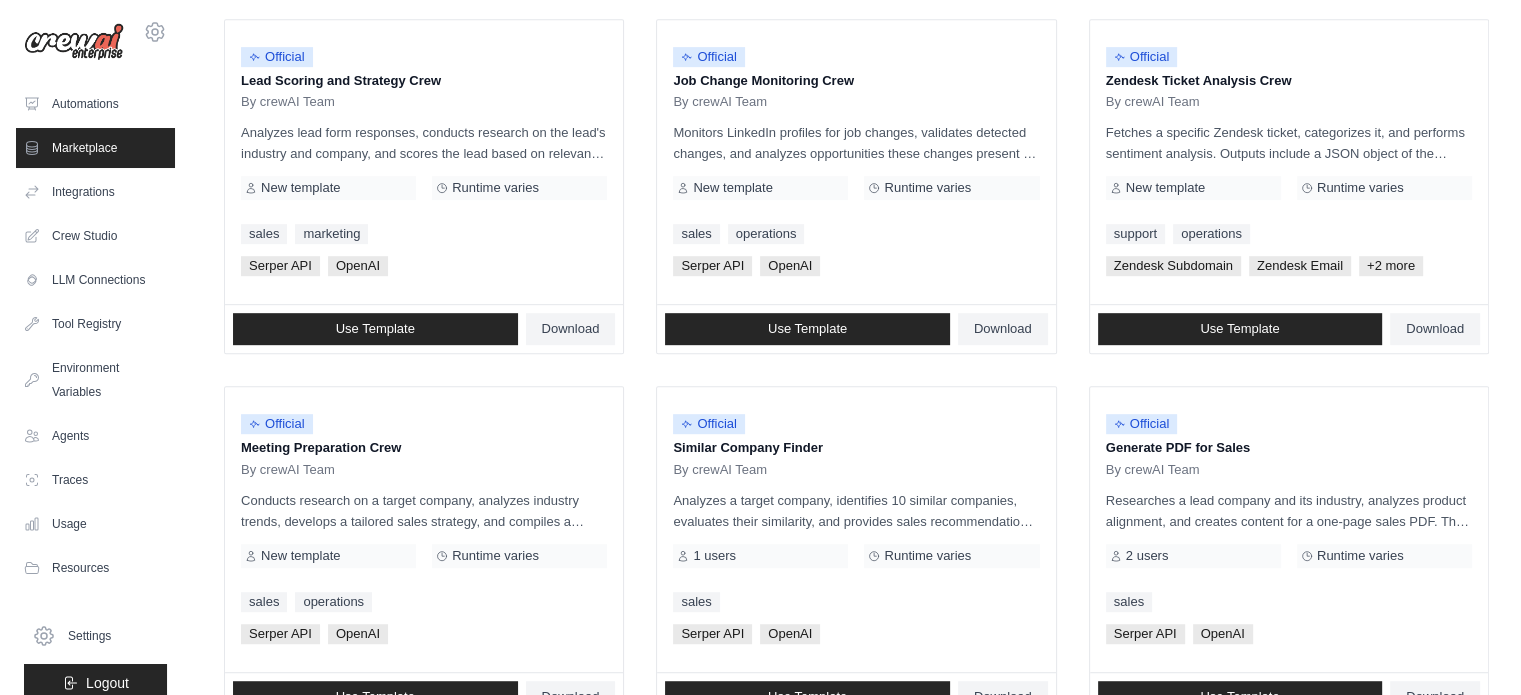 scroll, scrollTop: 1155, scrollLeft: 0, axis: vertical 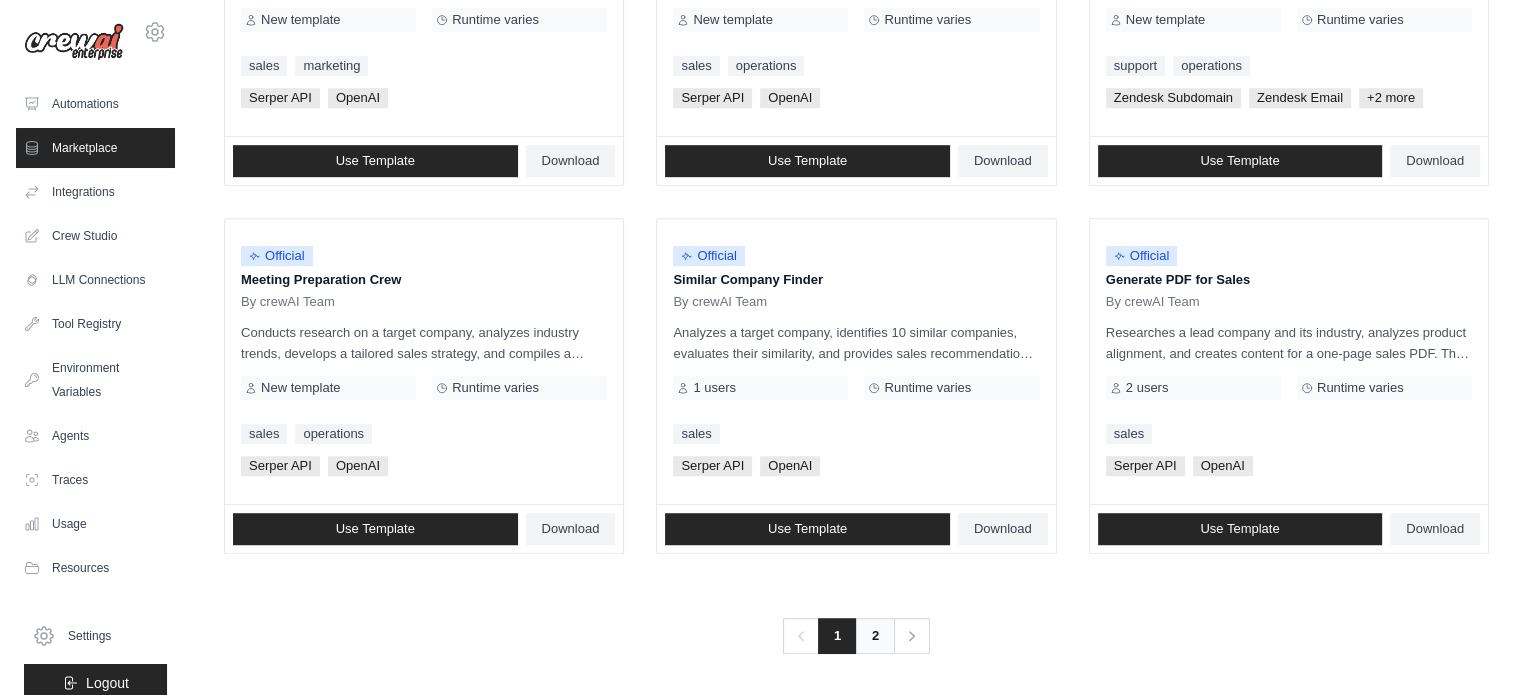 click on "2" at bounding box center (875, 636) 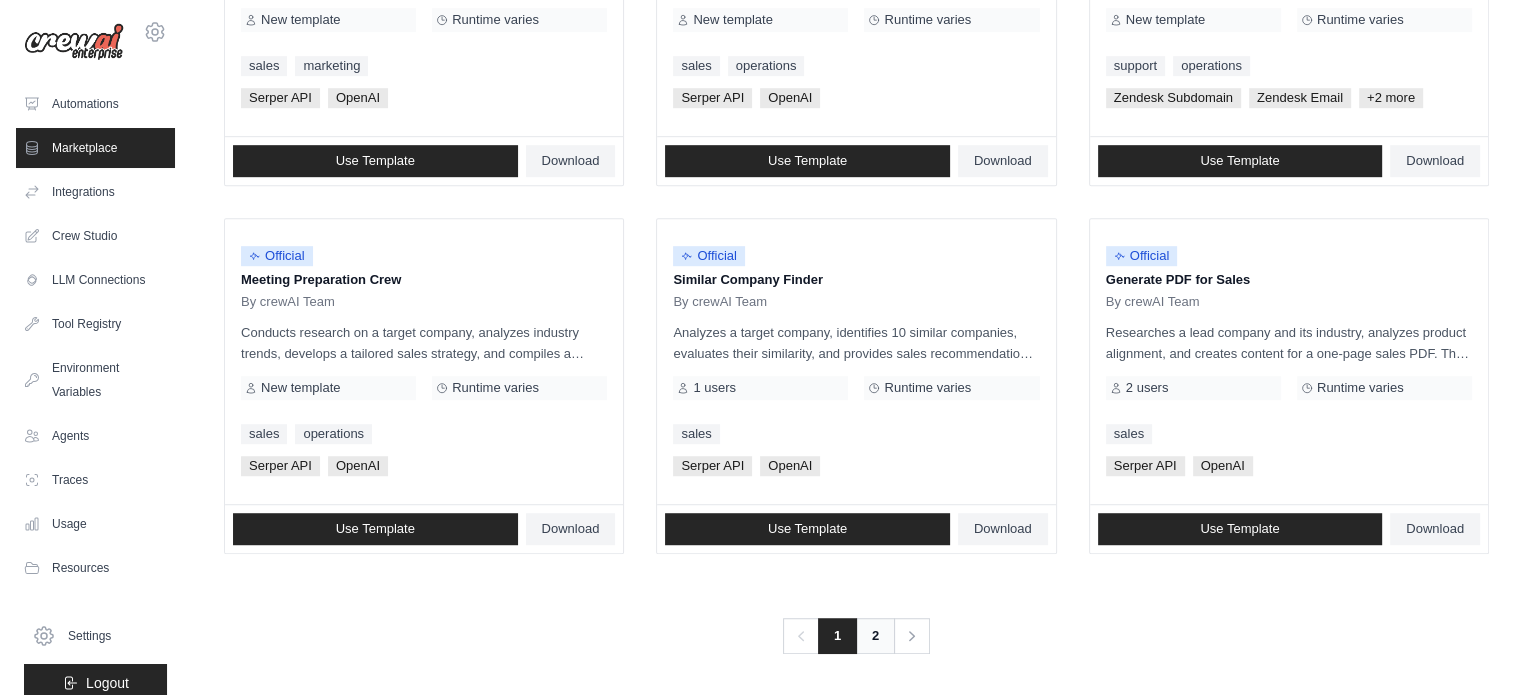 scroll, scrollTop: 0, scrollLeft: 0, axis: both 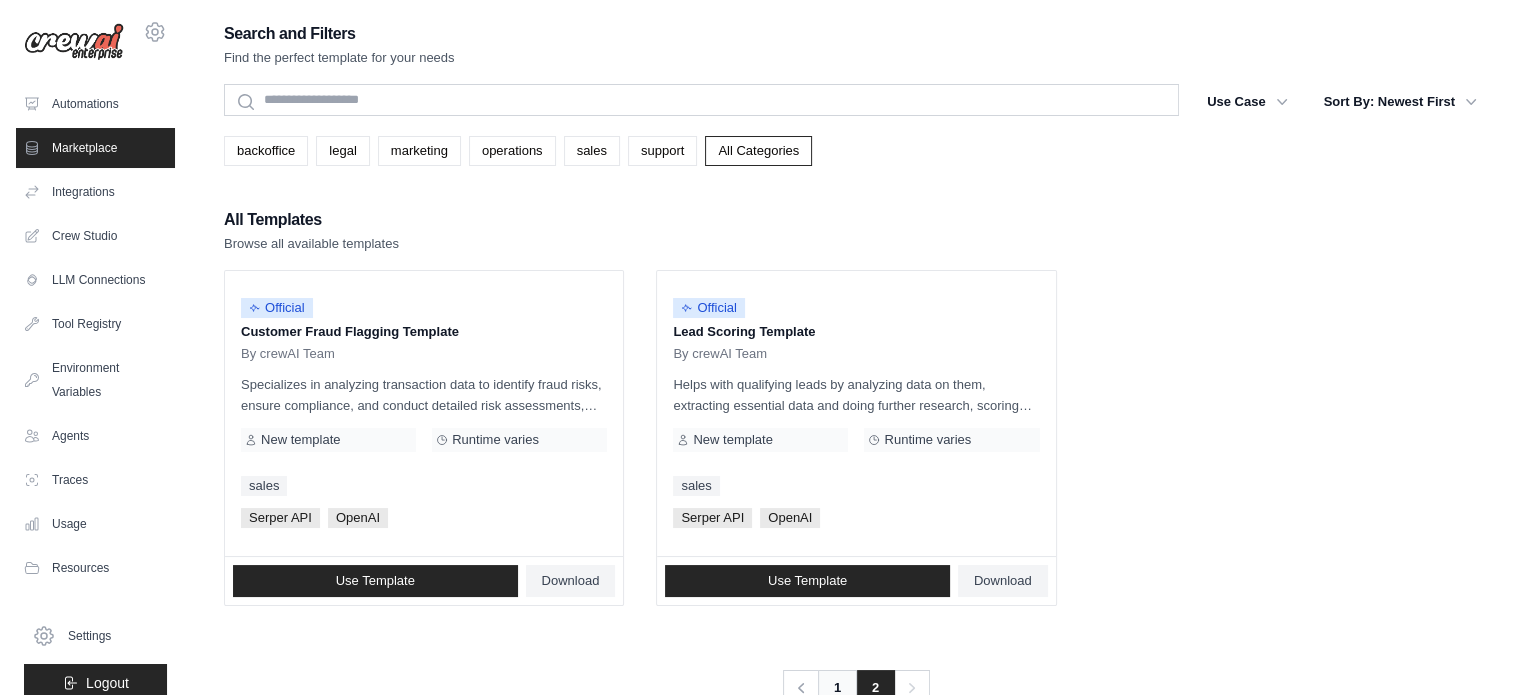 click on "1" at bounding box center (837, 688) 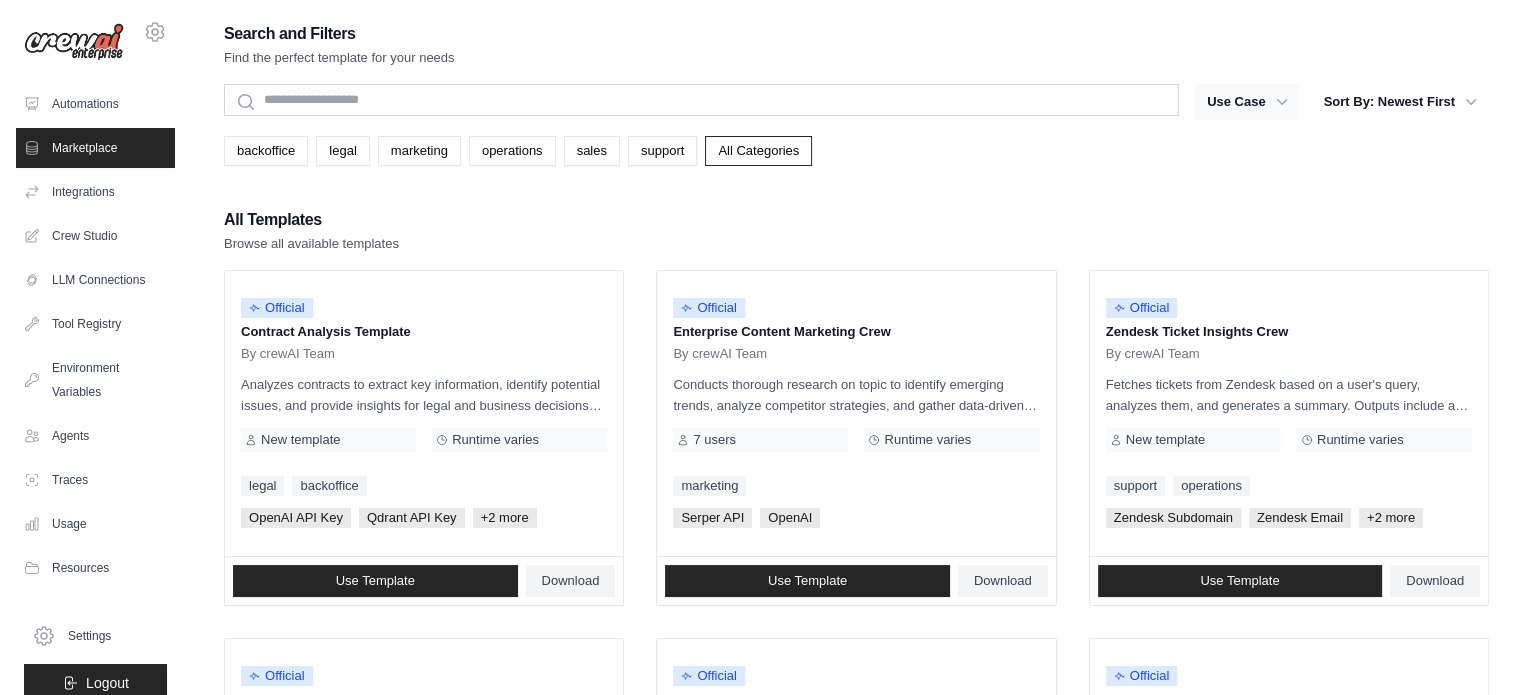 click on "Use Case" at bounding box center [1247, 102] 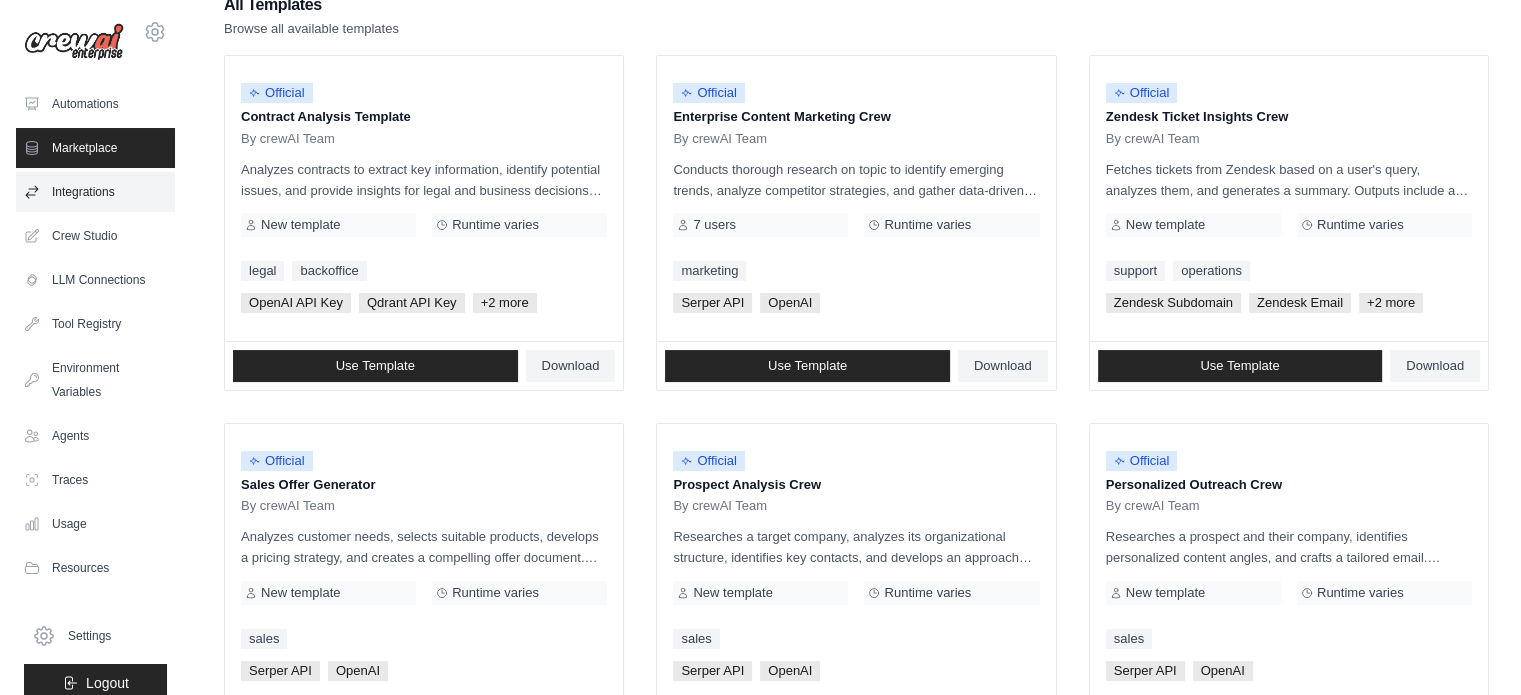 scroll, scrollTop: 216, scrollLeft: 0, axis: vertical 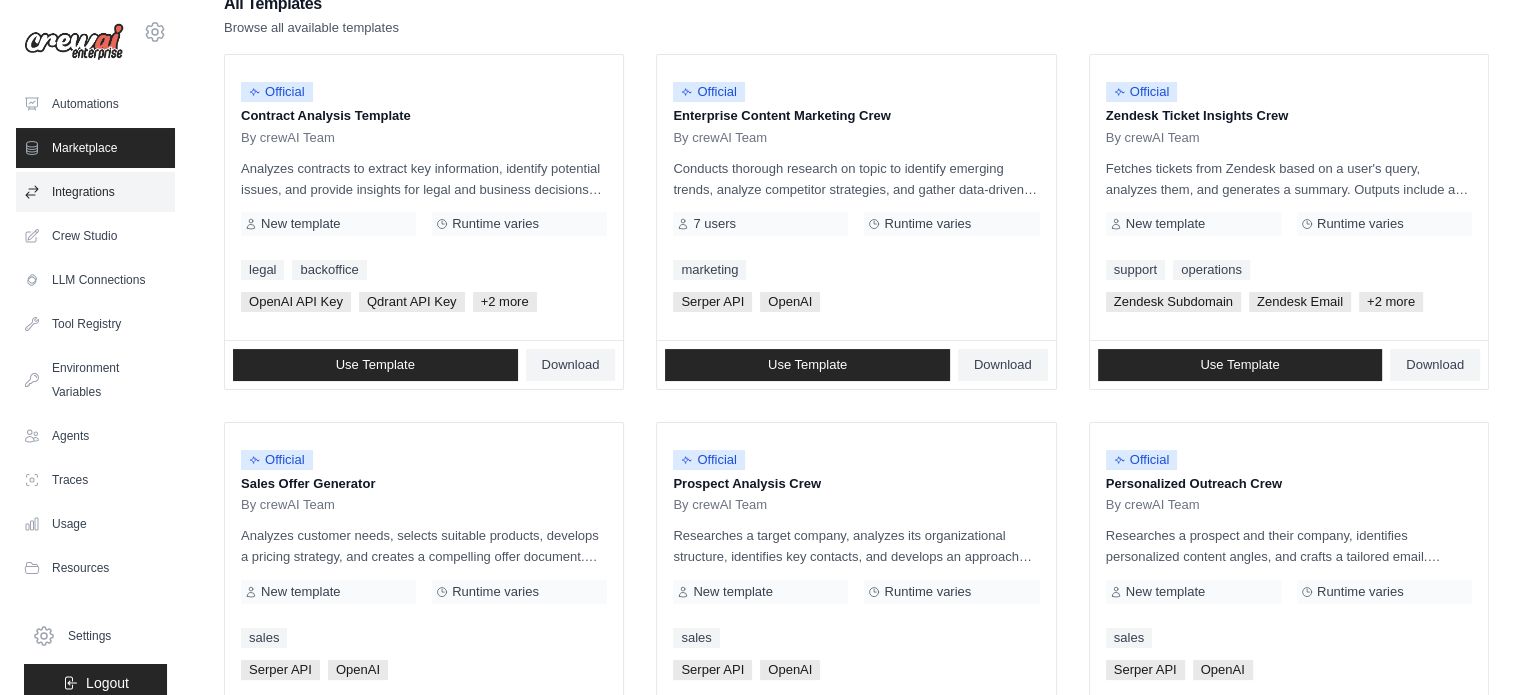 click on "Integrations" at bounding box center [95, 192] 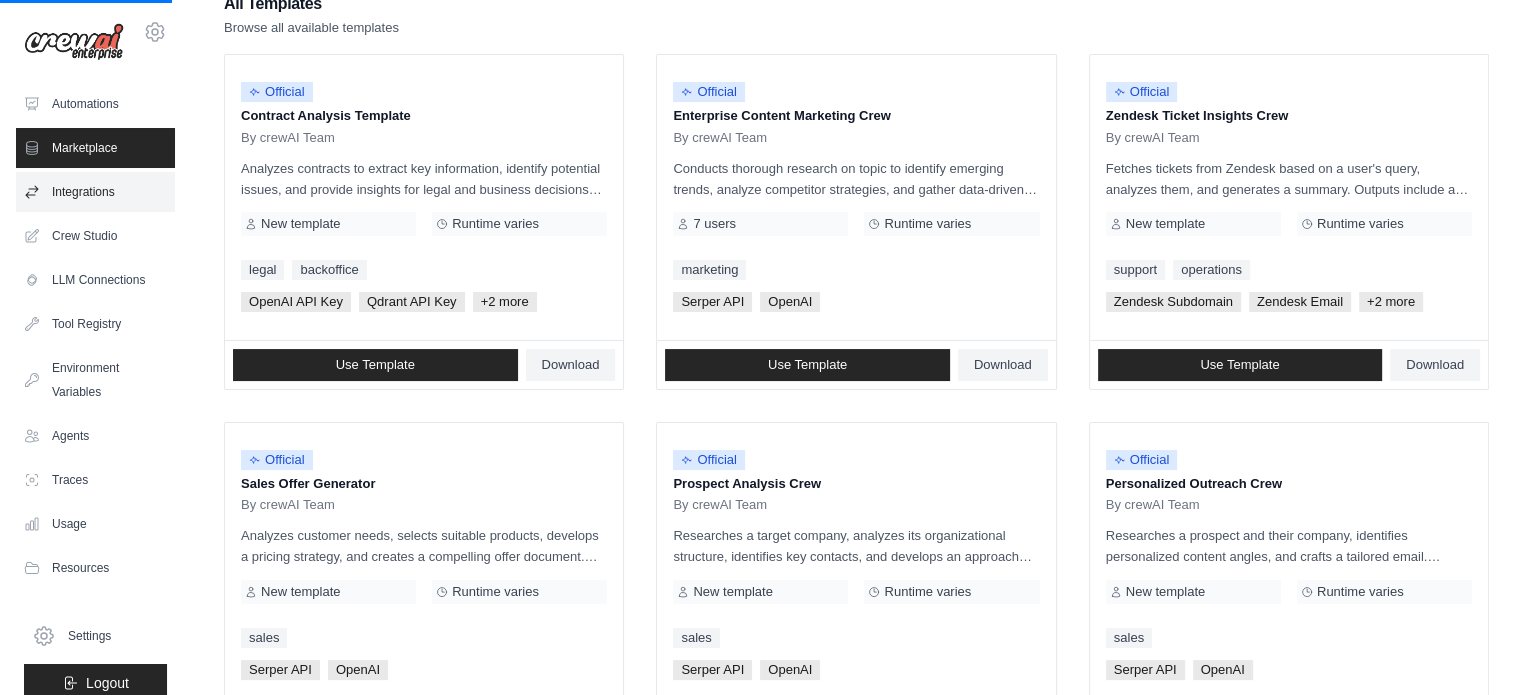 scroll, scrollTop: 0, scrollLeft: 0, axis: both 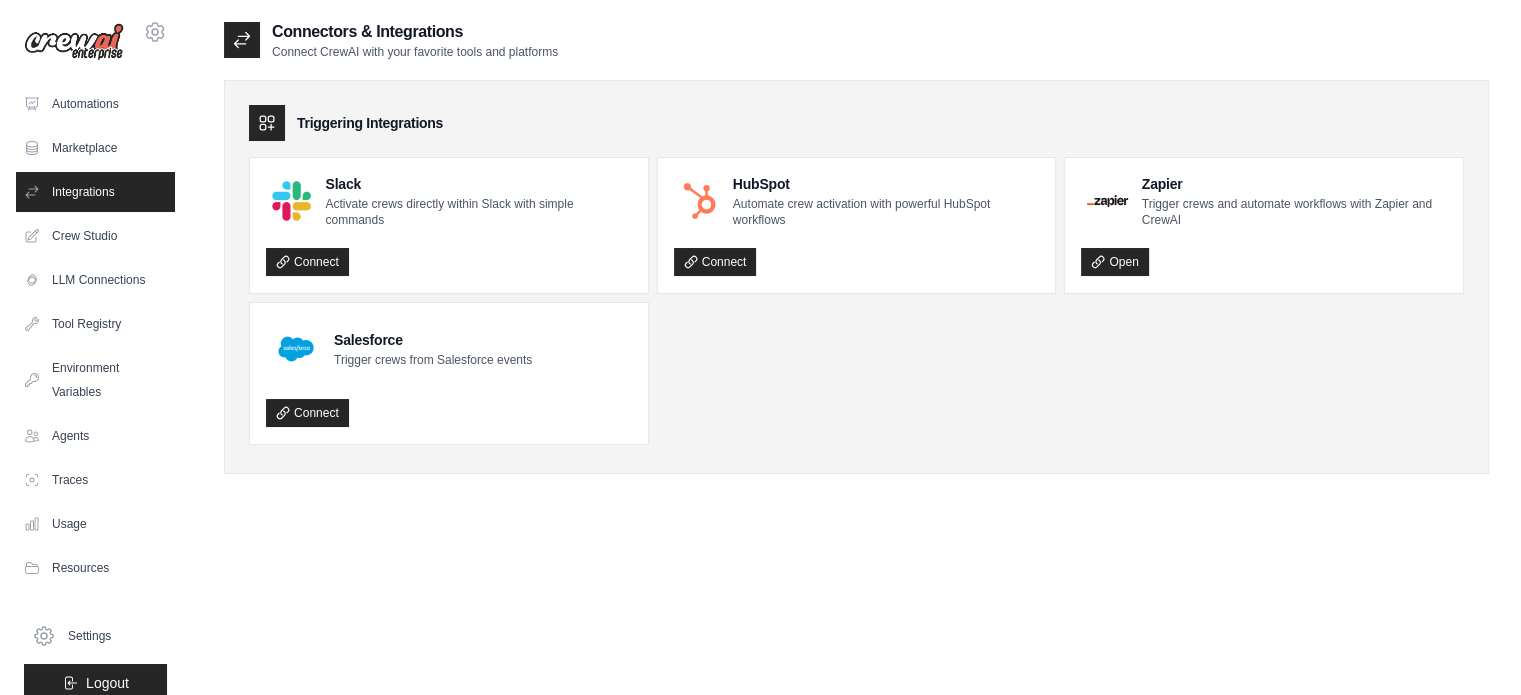 click on "Slack
Activate crews directly within Slack with simple commands
Connect
HubSpot
Automate crew activation with powerful HubSpot workflows
Connect
Zapier
Trigger crews and automate workflows with Zapier and CrewAI
Open" at bounding box center [856, 301] 